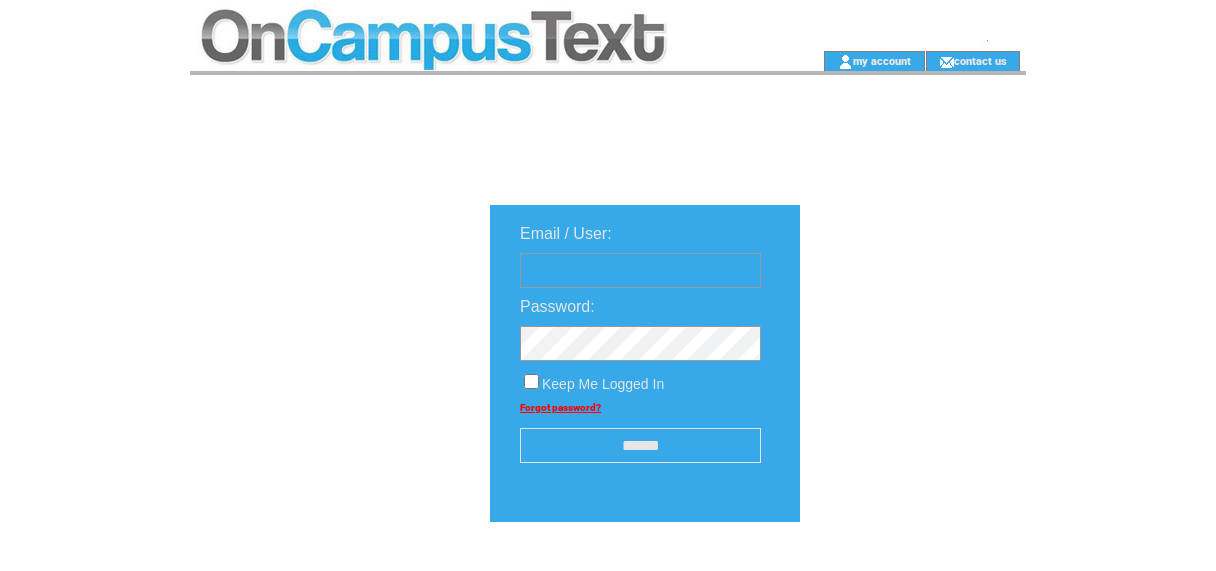 scroll, scrollTop: 0, scrollLeft: 0, axis: both 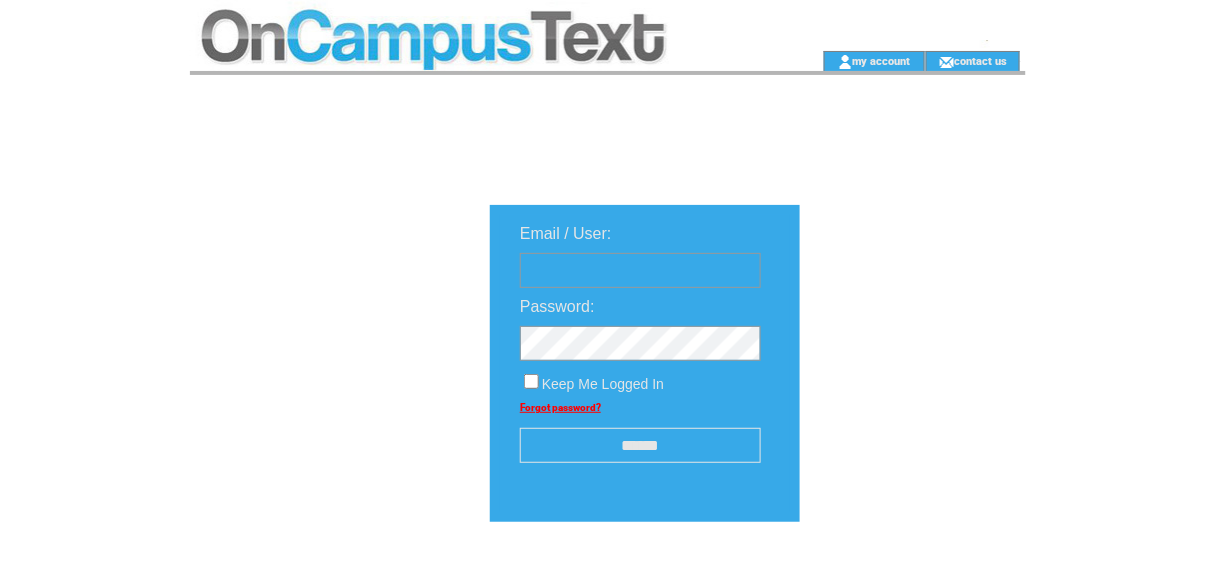 type on "********" 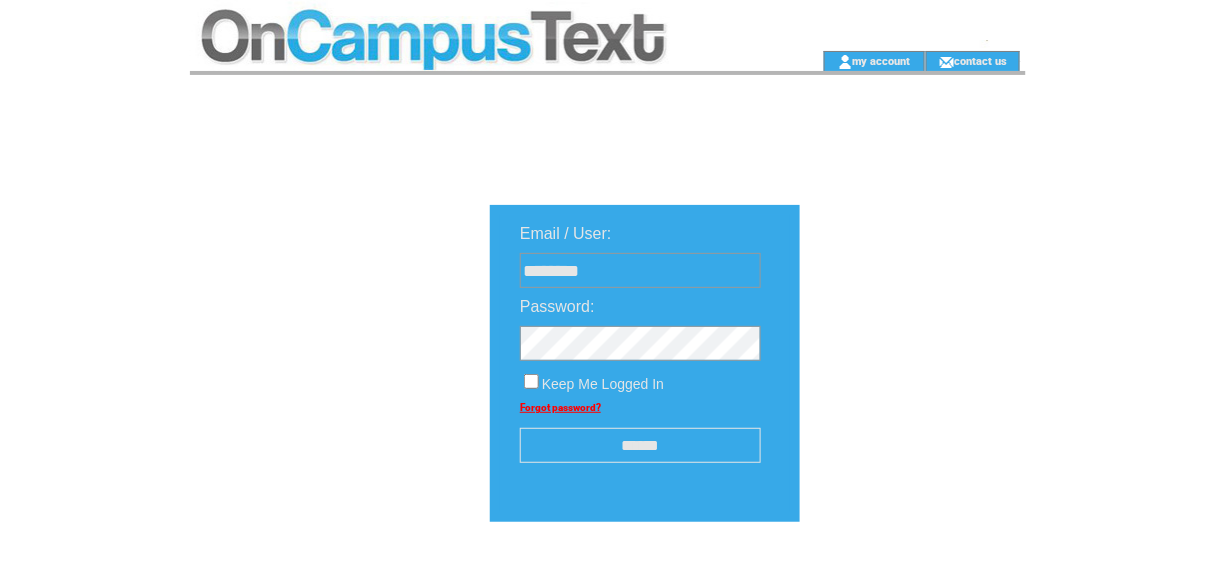 click on "******" at bounding box center (640, 445) 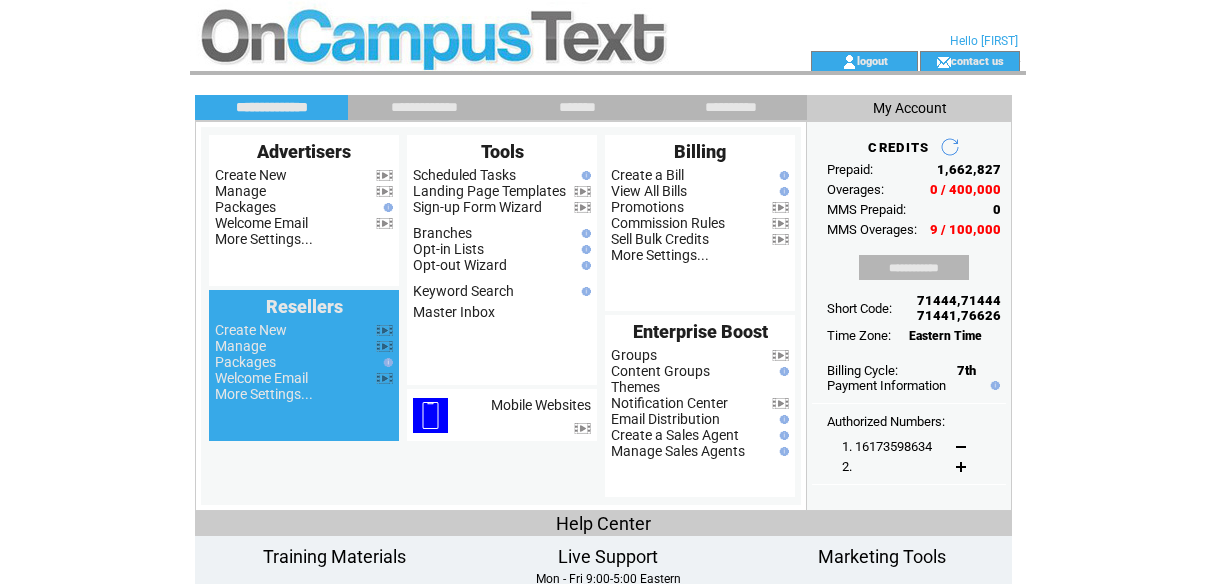 scroll, scrollTop: 0, scrollLeft: 0, axis: both 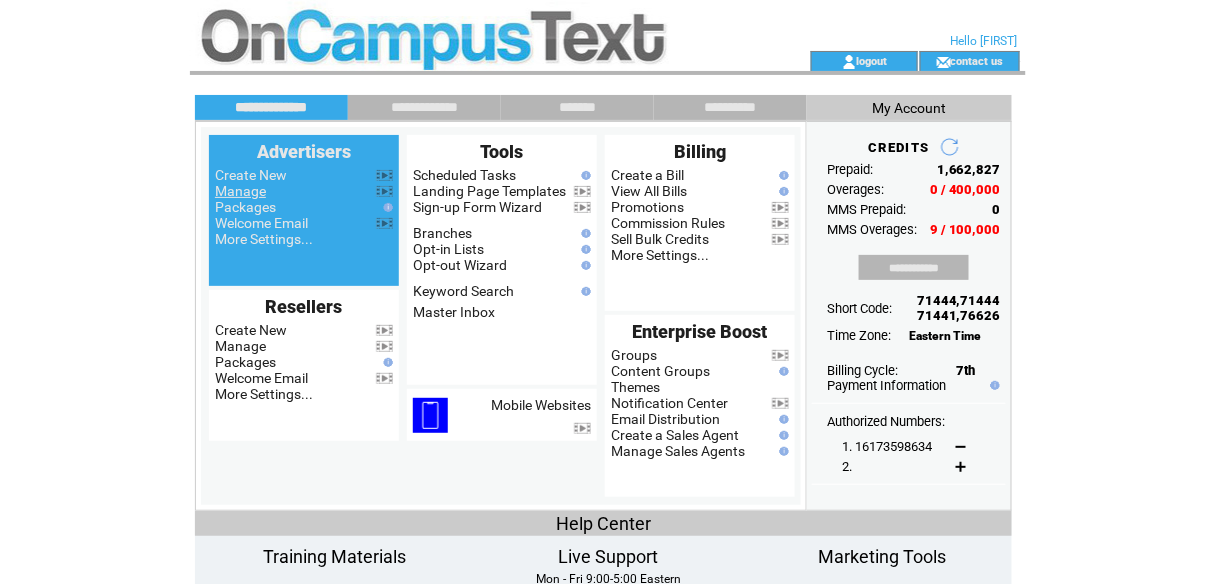 click on "Manage" at bounding box center [240, 191] 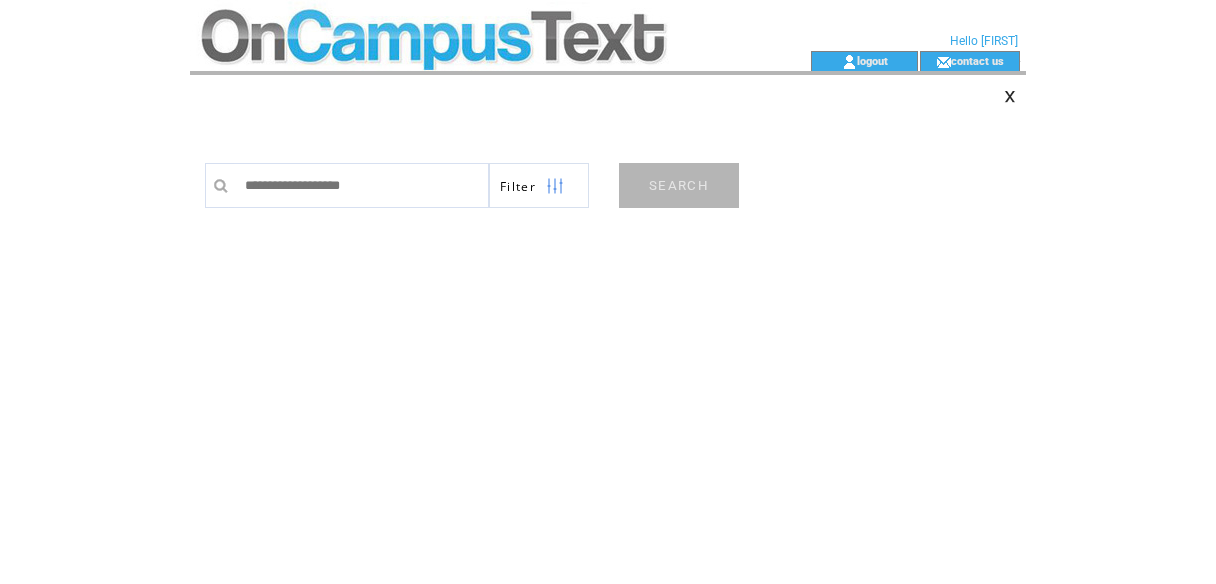 scroll, scrollTop: 0, scrollLeft: 0, axis: both 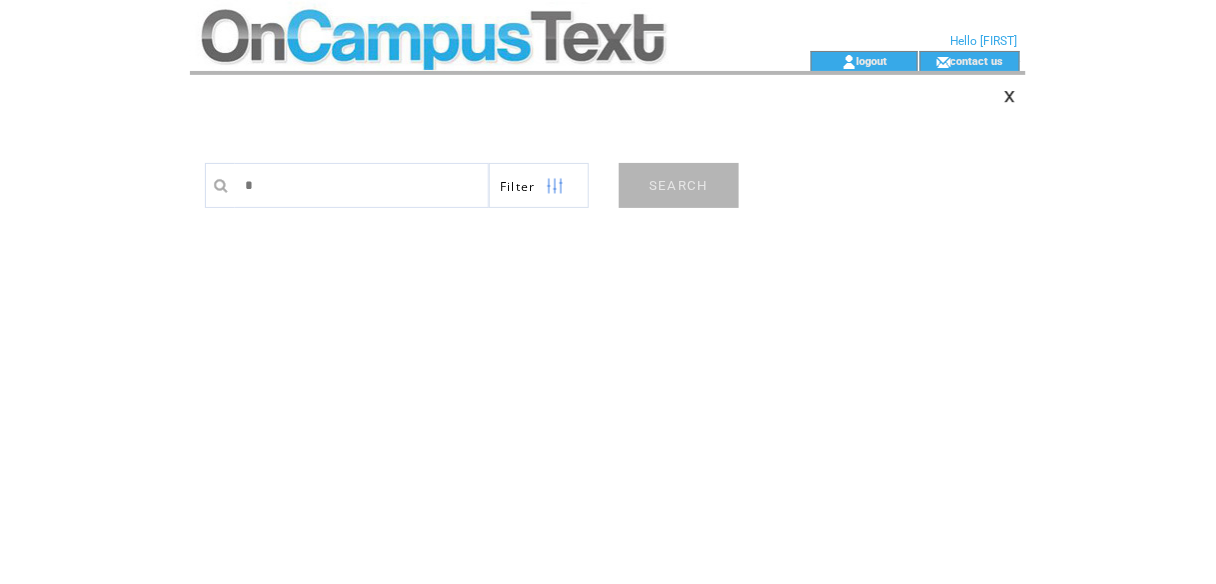 type on "******" 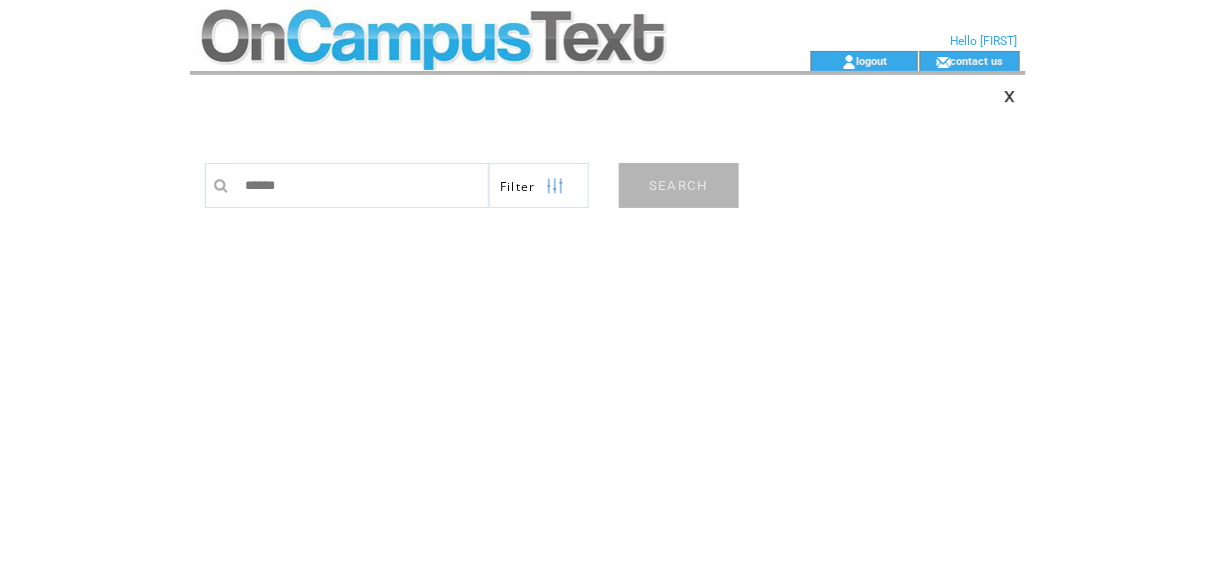 click on "SEARCH" at bounding box center [679, 185] 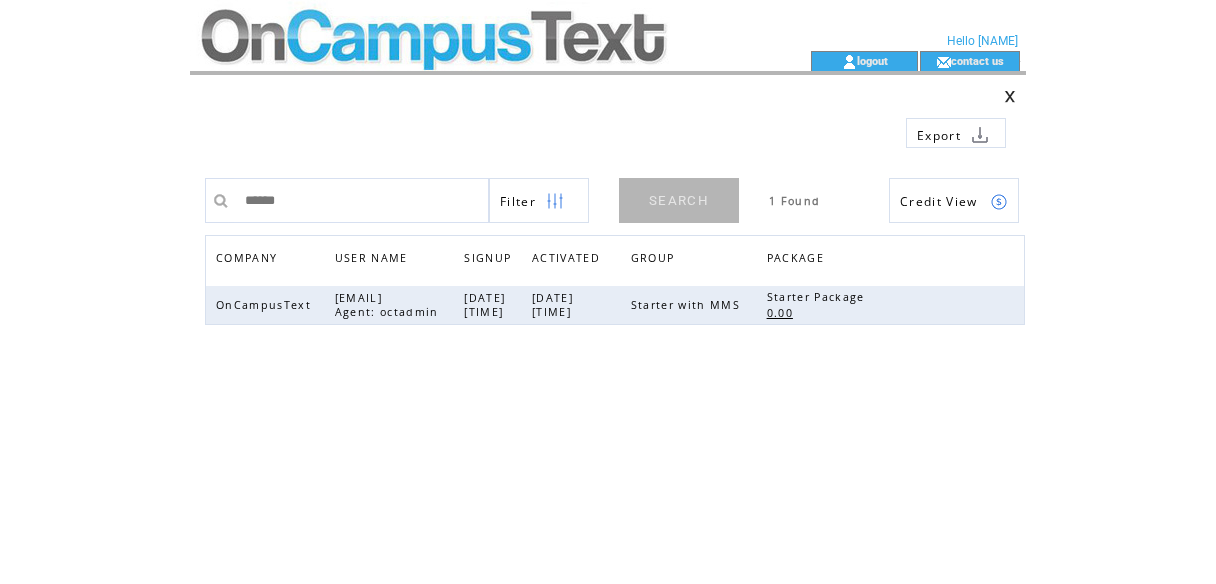 scroll, scrollTop: 0, scrollLeft: 0, axis: both 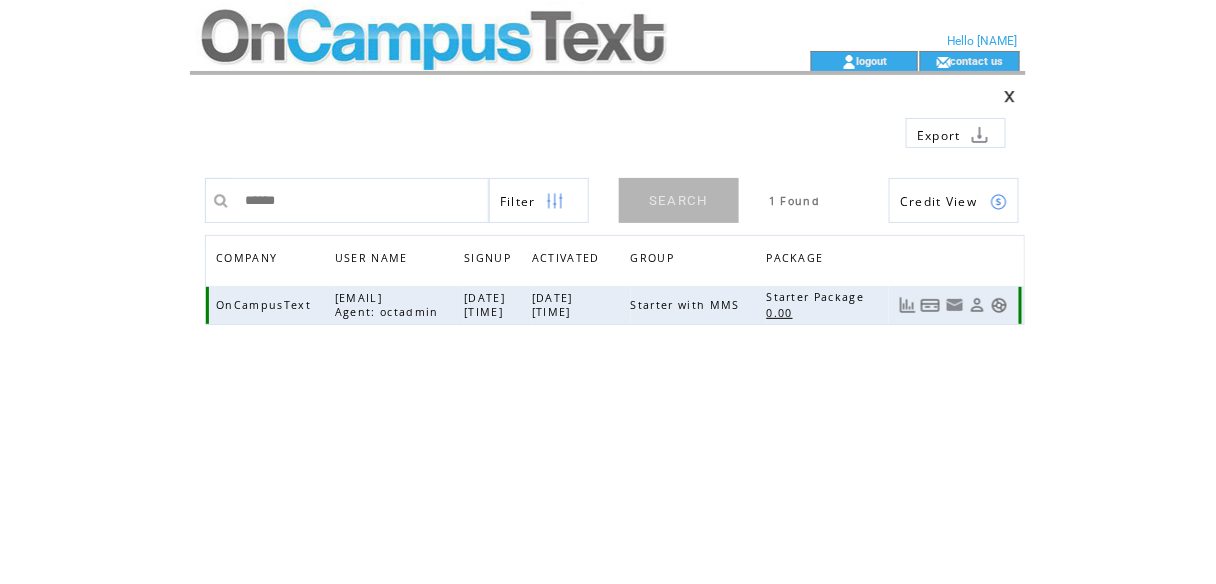 click at bounding box center (999, 305) 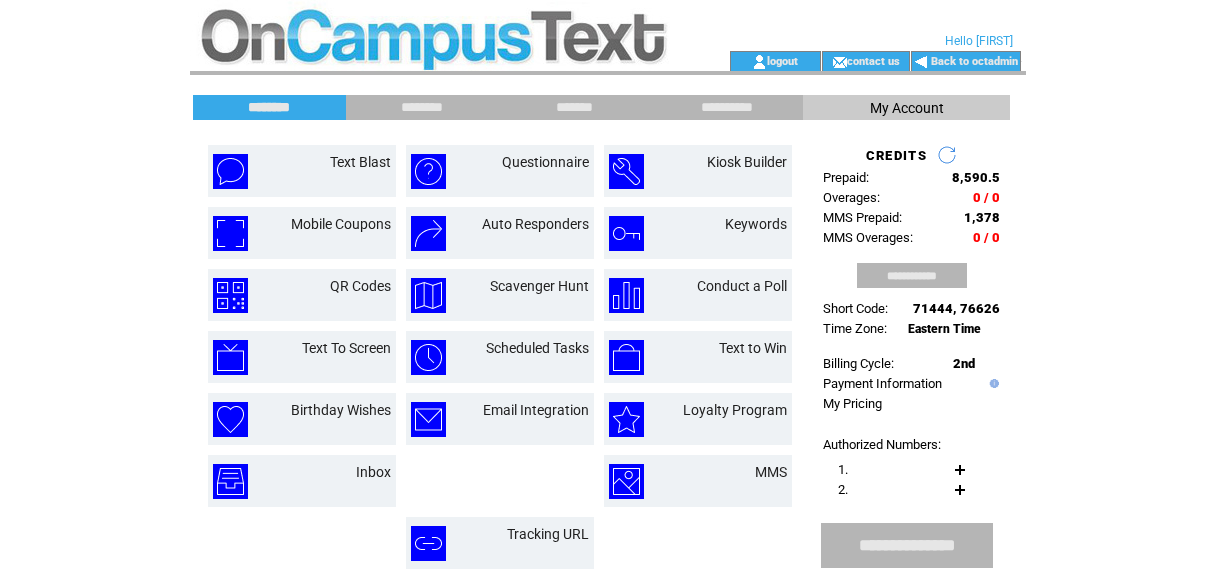 scroll, scrollTop: 0, scrollLeft: 0, axis: both 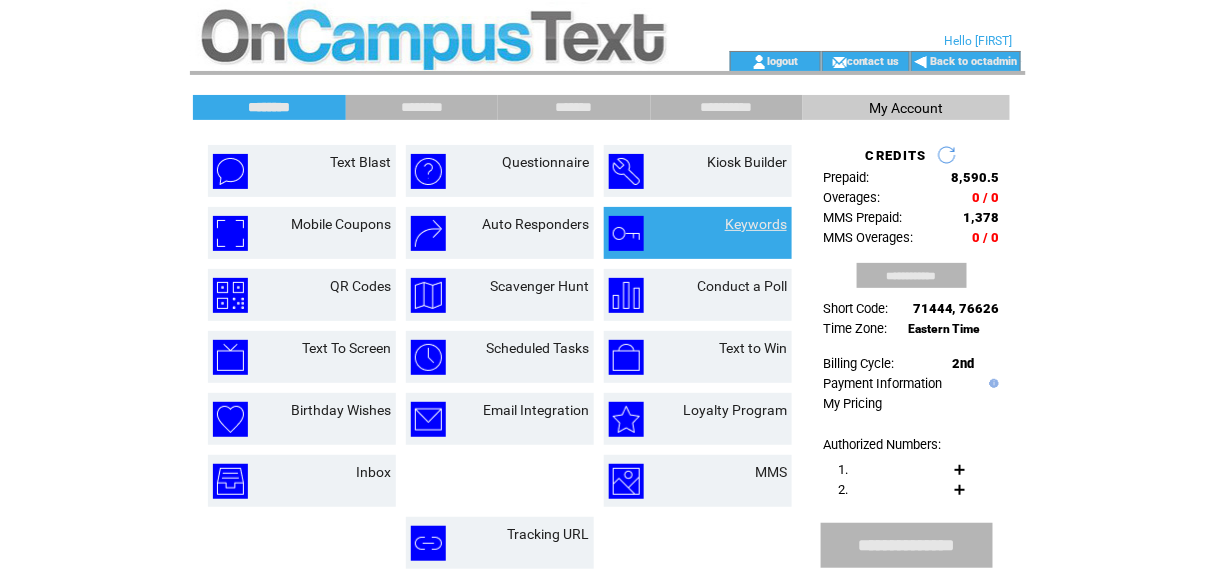 click on "Keywords" at bounding box center (756, 224) 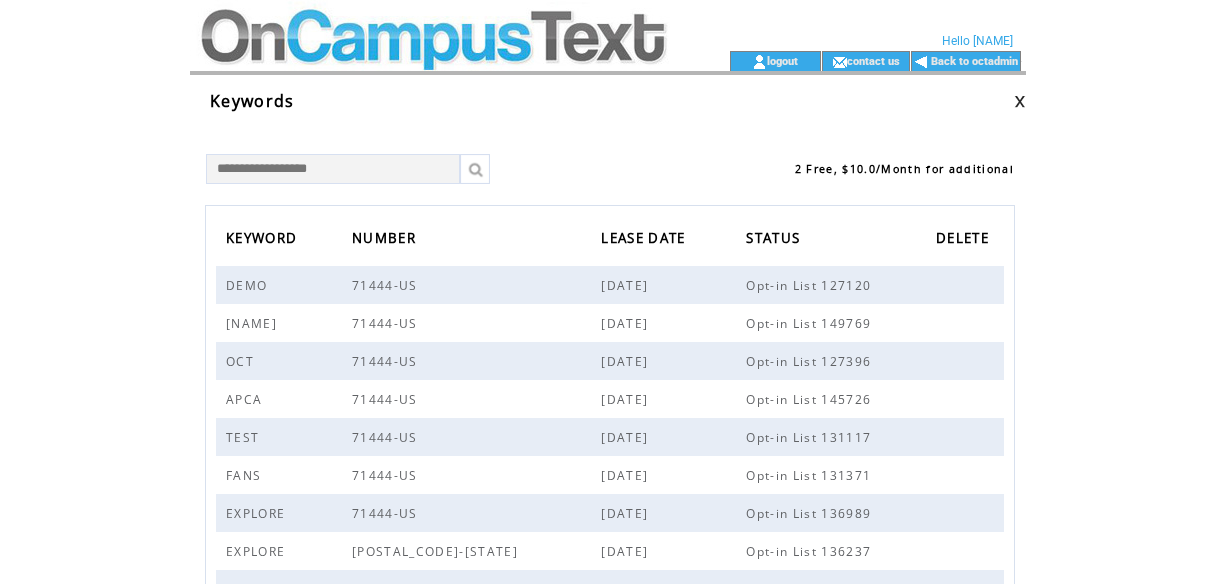 scroll, scrollTop: 0, scrollLeft: 0, axis: both 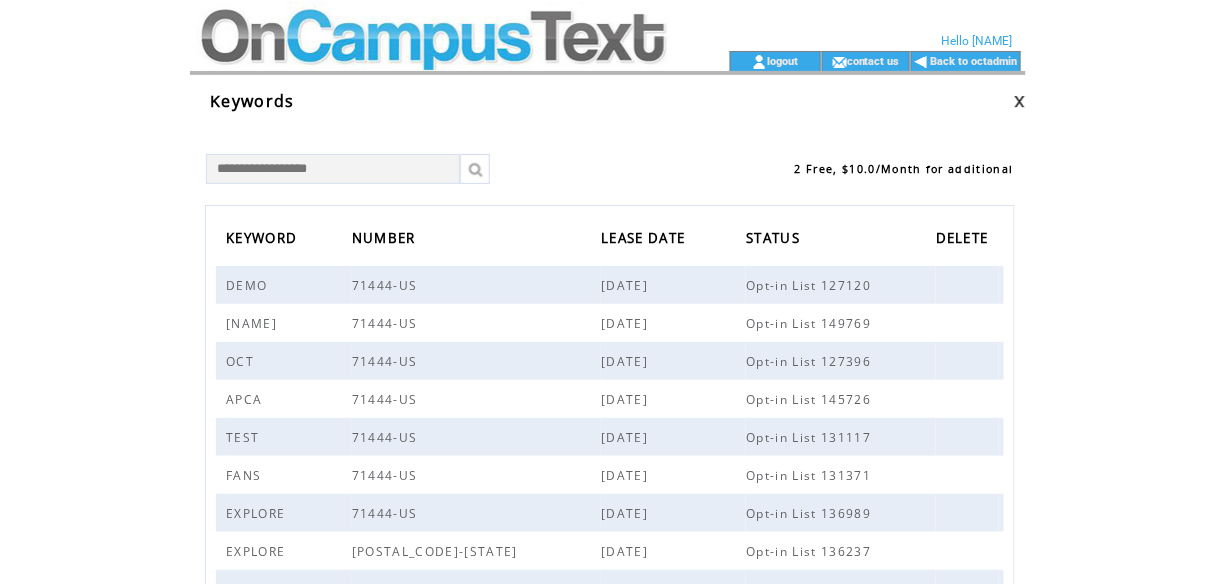 click at bounding box center [333, 169] 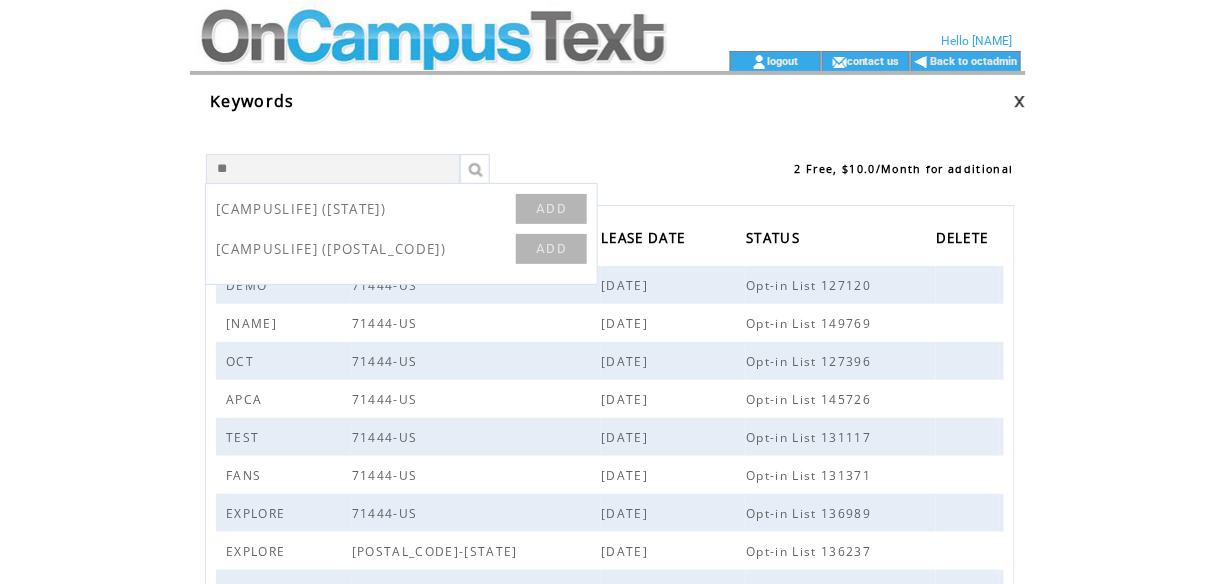 type on "*" 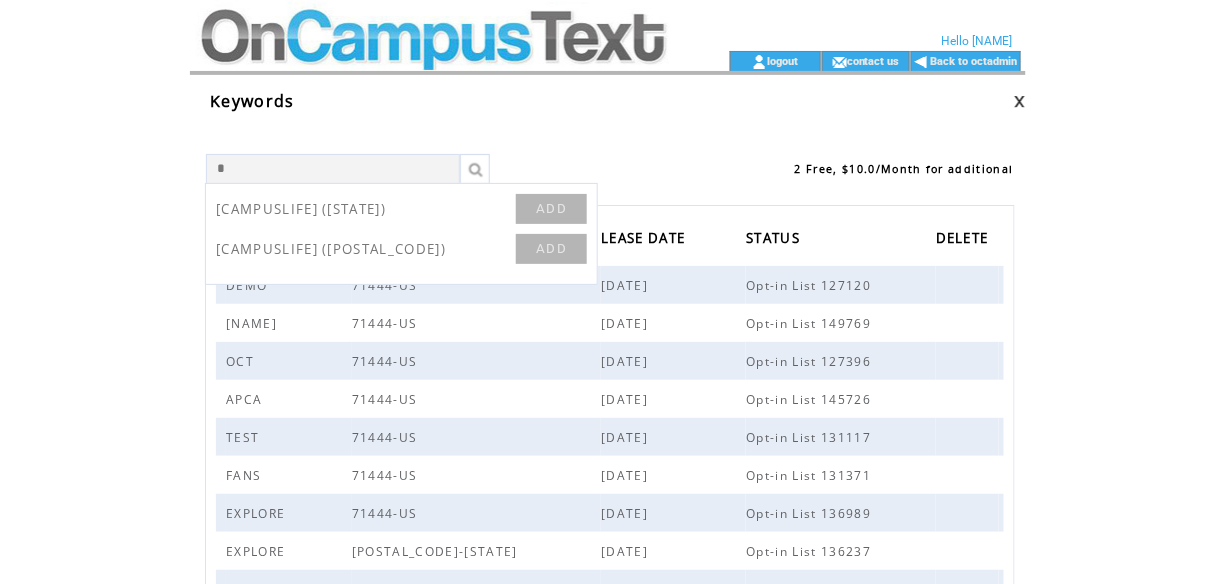 type 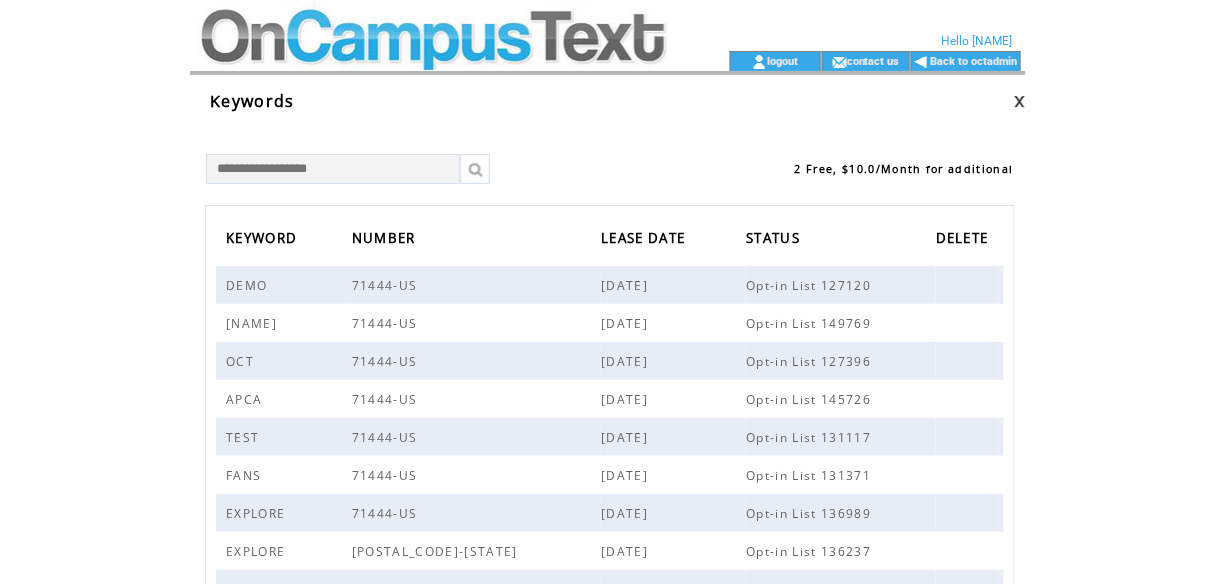 click at bounding box center [432, 25] 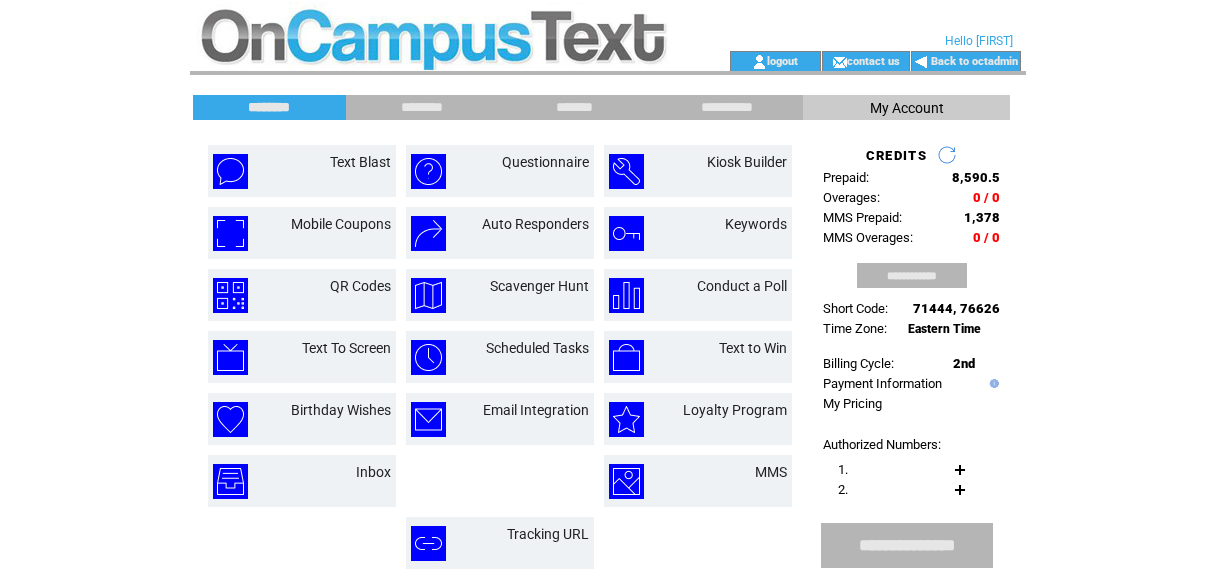 scroll, scrollTop: 0, scrollLeft: 0, axis: both 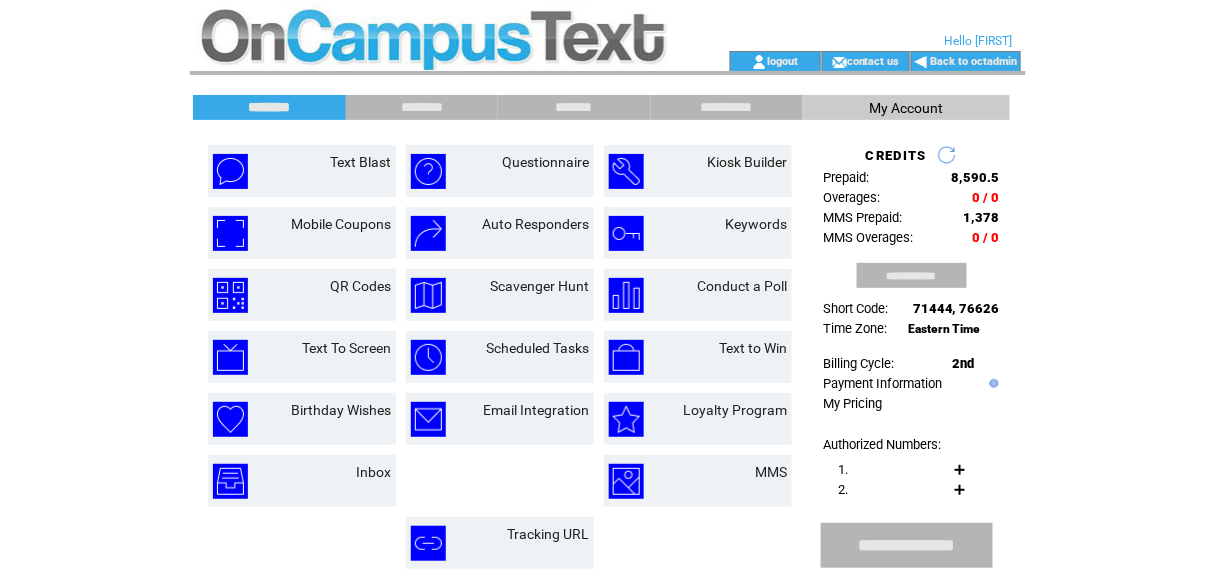 click on "Back to octadmin" at bounding box center [966, 61] 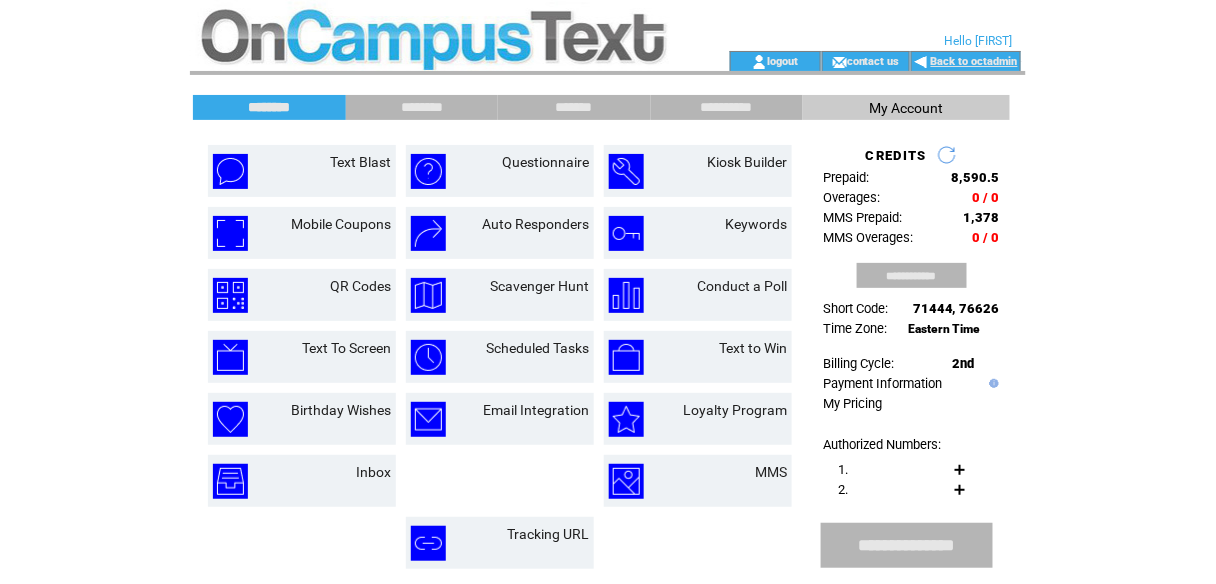 click on "Back to octadmin" at bounding box center (974, 61) 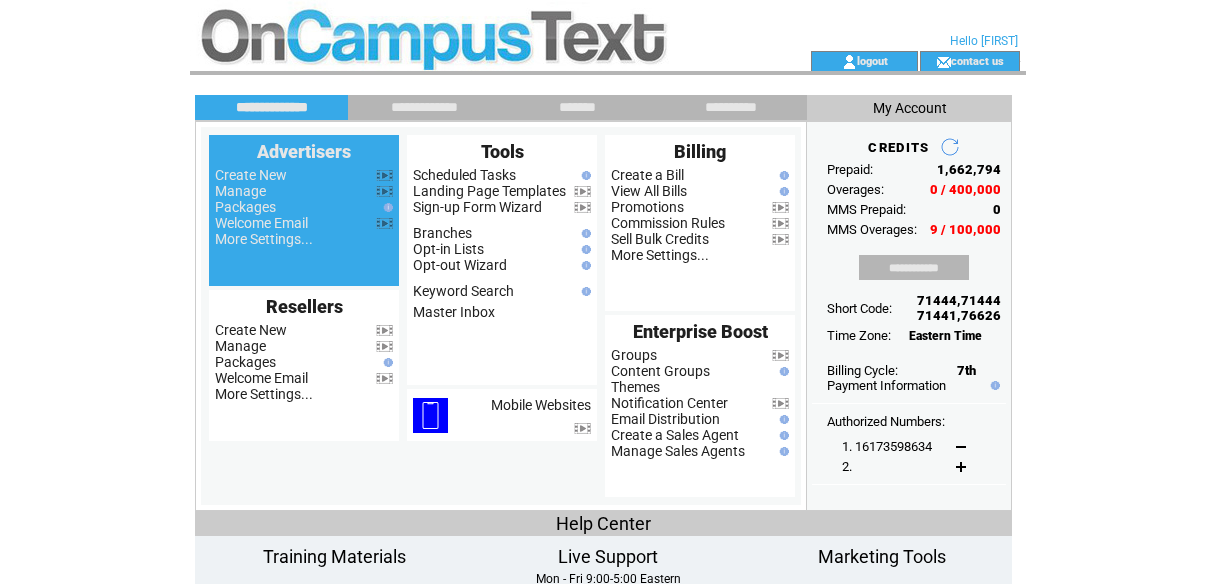 scroll, scrollTop: 0, scrollLeft: 0, axis: both 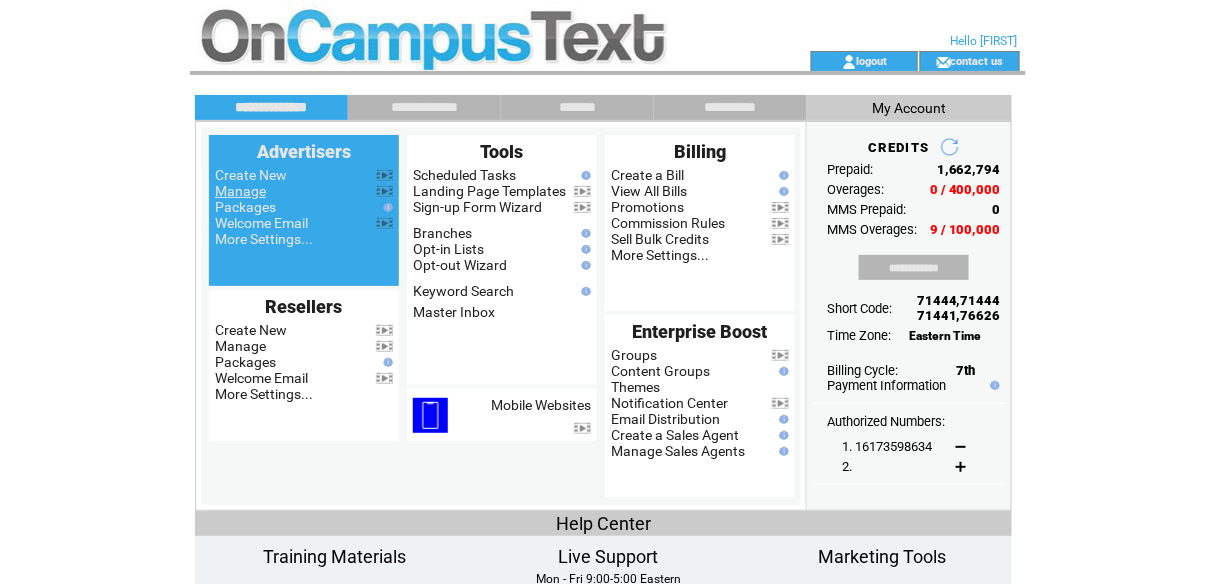 click on "Manage" at bounding box center [240, 191] 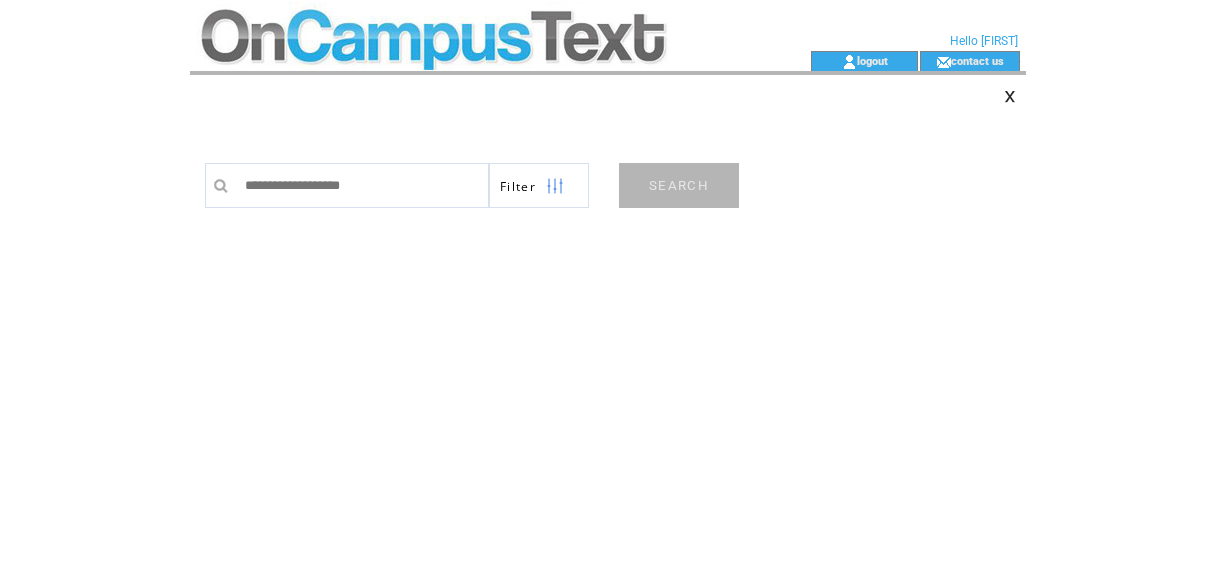 scroll, scrollTop: 0, scrollLeft: 0, axis: both 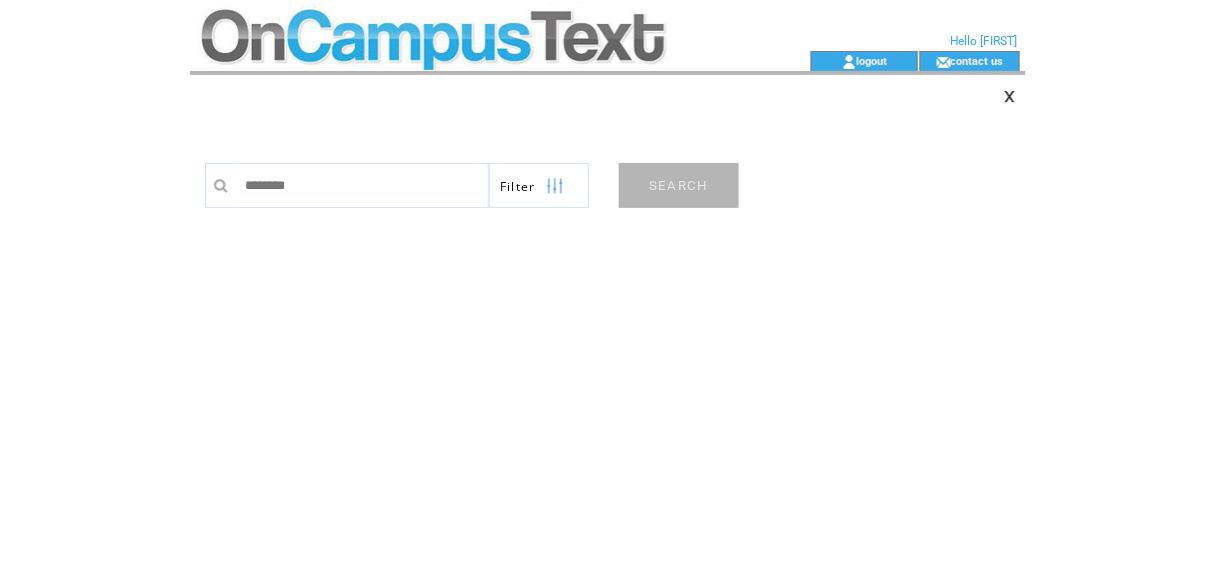 type on "*********" 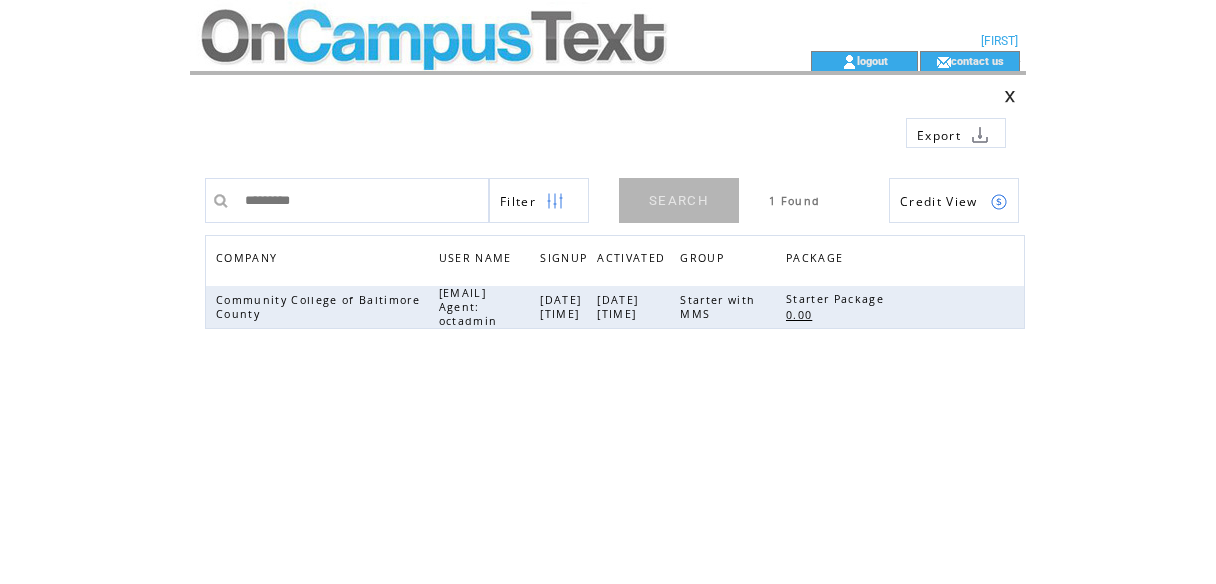 scroll, scrollTop: 0, scrollLeft: 0, axis: both 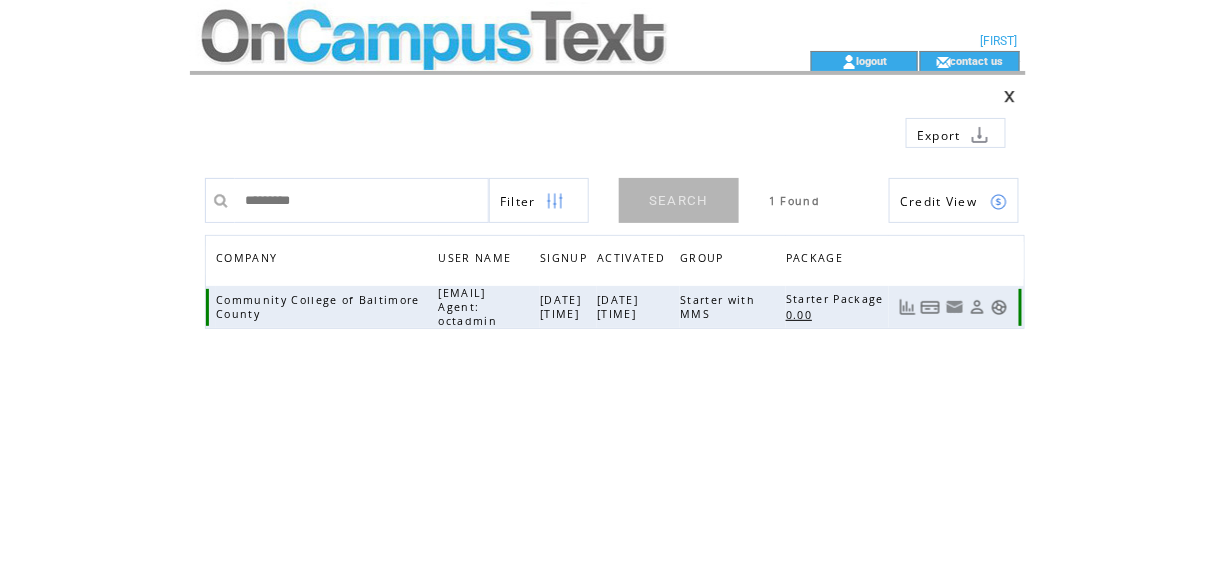 click at bounding box center (999, 307) 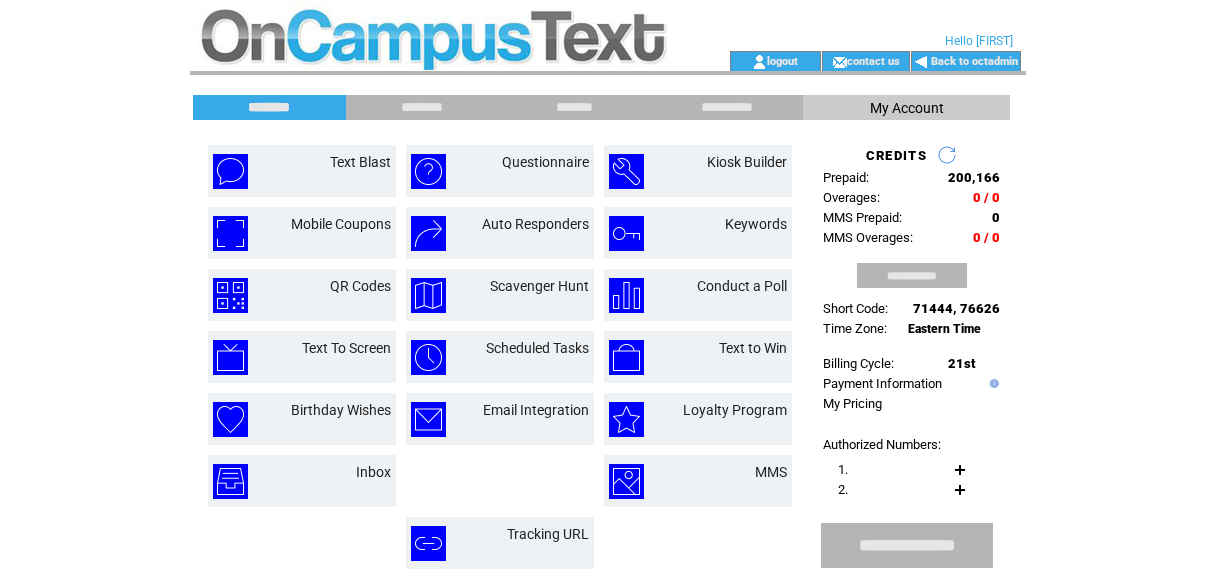 scroll, scrollTop: 0, scrollLeft: 0, axis: both 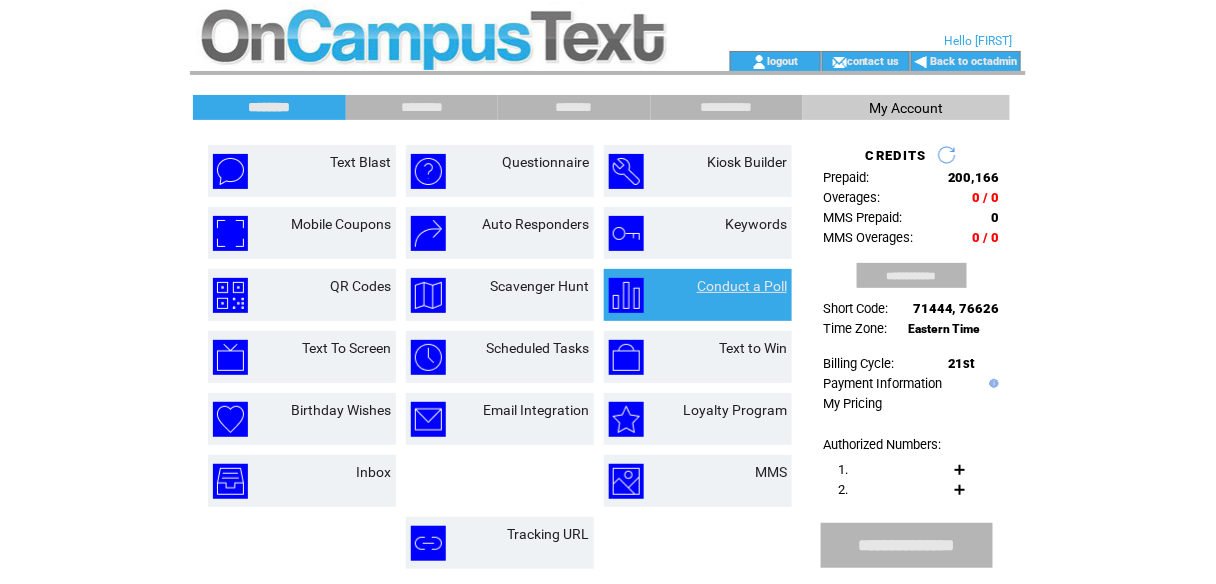 click on "Conduct a Poll" at bounding box center (742, 286) 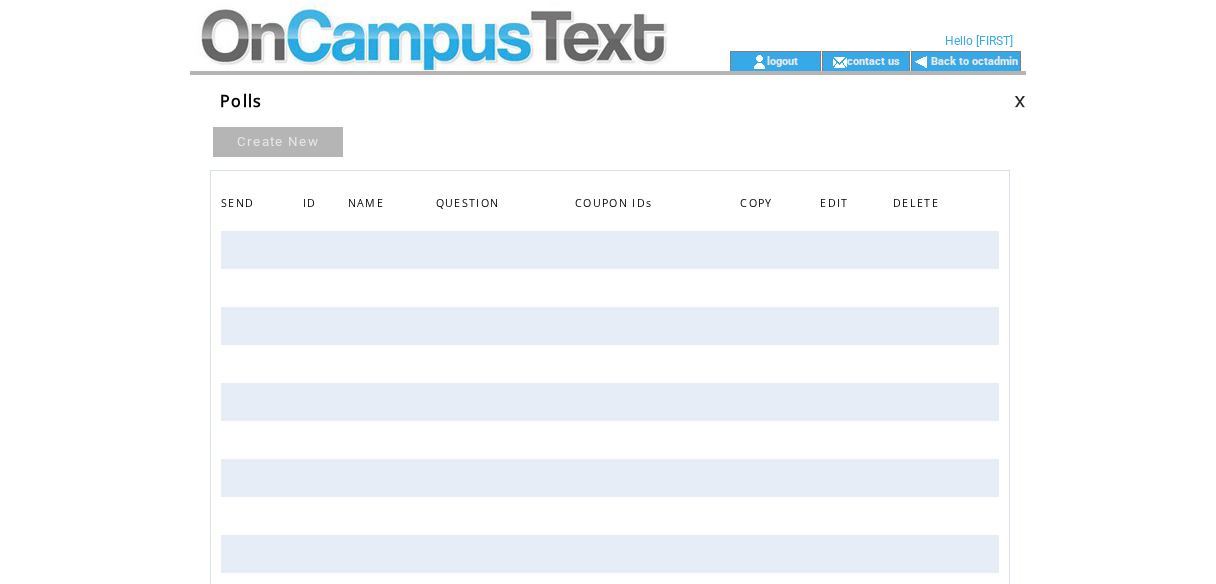 scroll, scrollTop: 0, scrollLeft: 0, axis: both 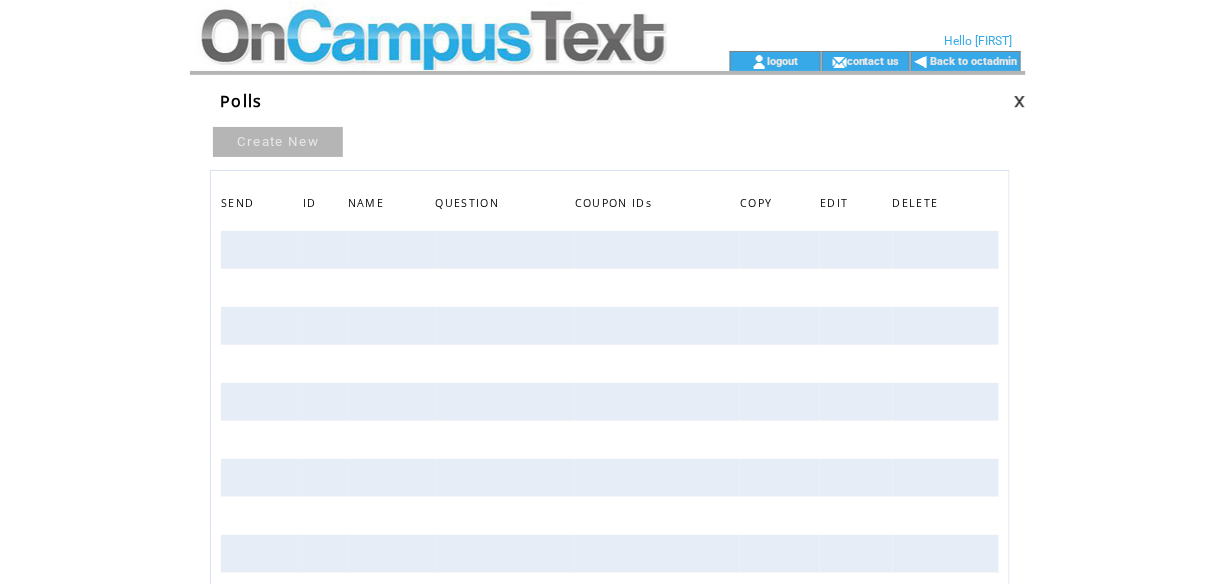 click at bounding box center [432, 61] 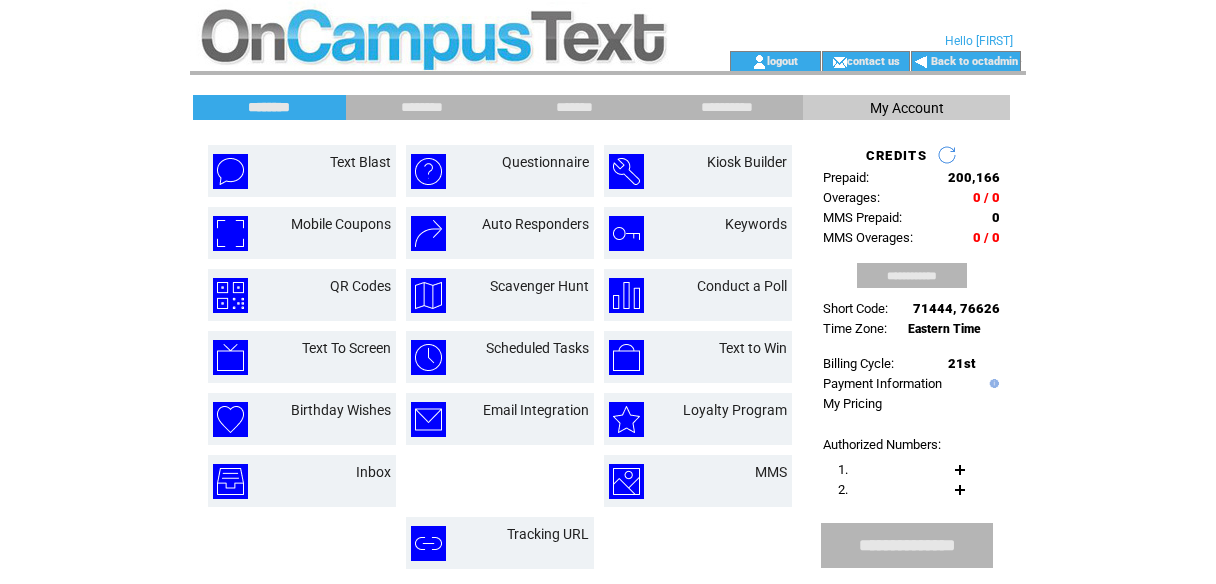 scroll, scrollTop: 0, scrollLeft: 0, axis: both 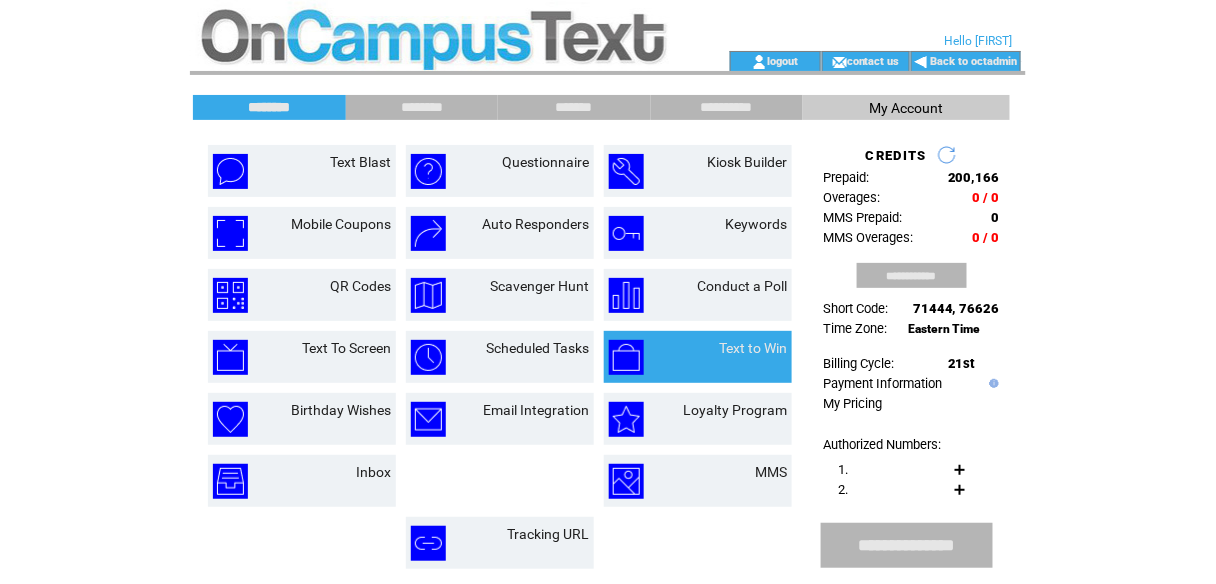 click on "Text to Win" at bounding box center (731, 357) 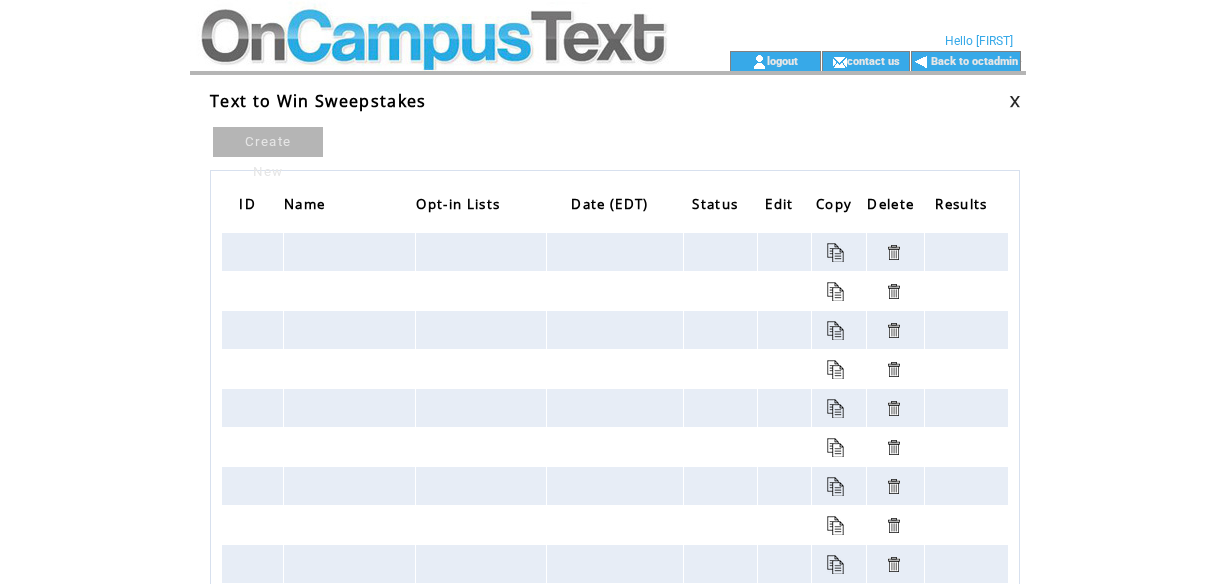 scroll, scrollTop: 0, scrollLeft: 0, axis: both 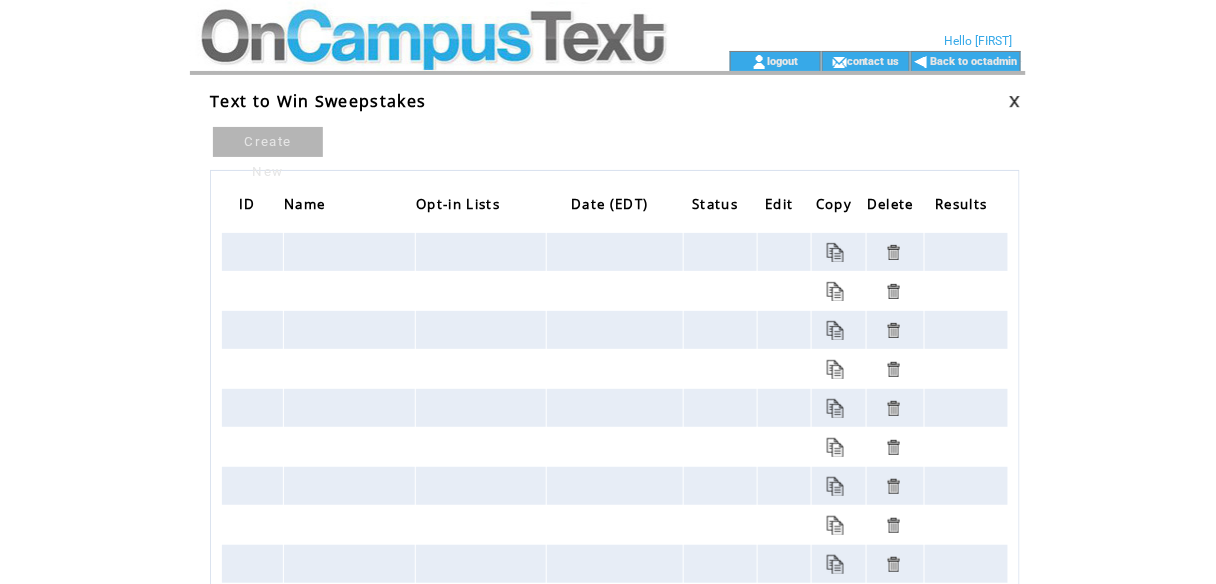 click at bounding box center (432, 61) 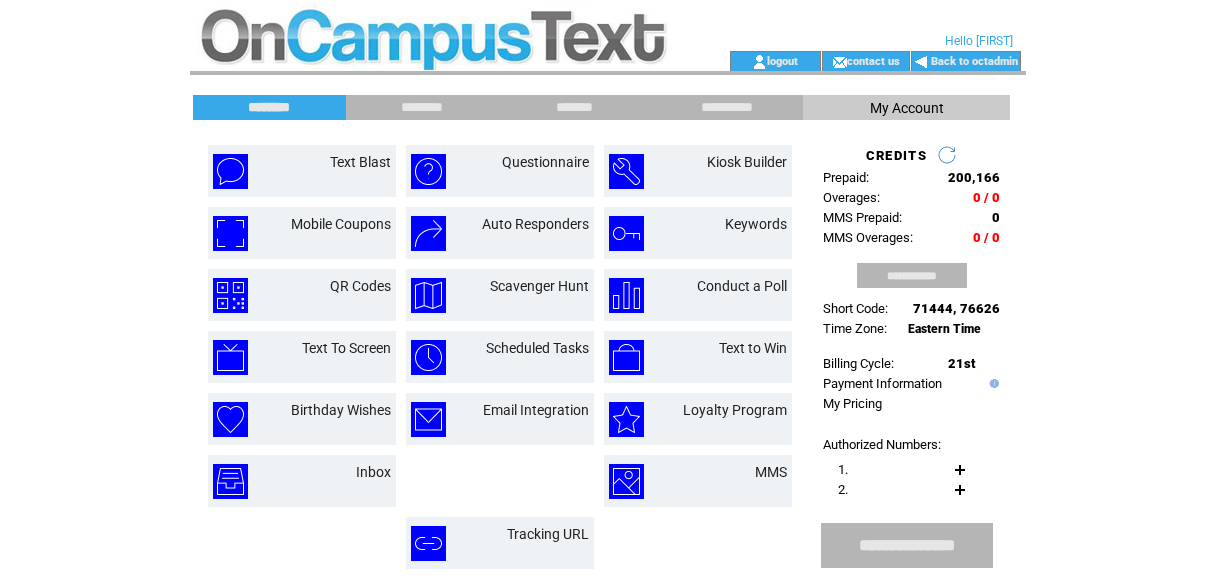 scroll, scrollTop: 0, scrollLeft: 0, axis: both 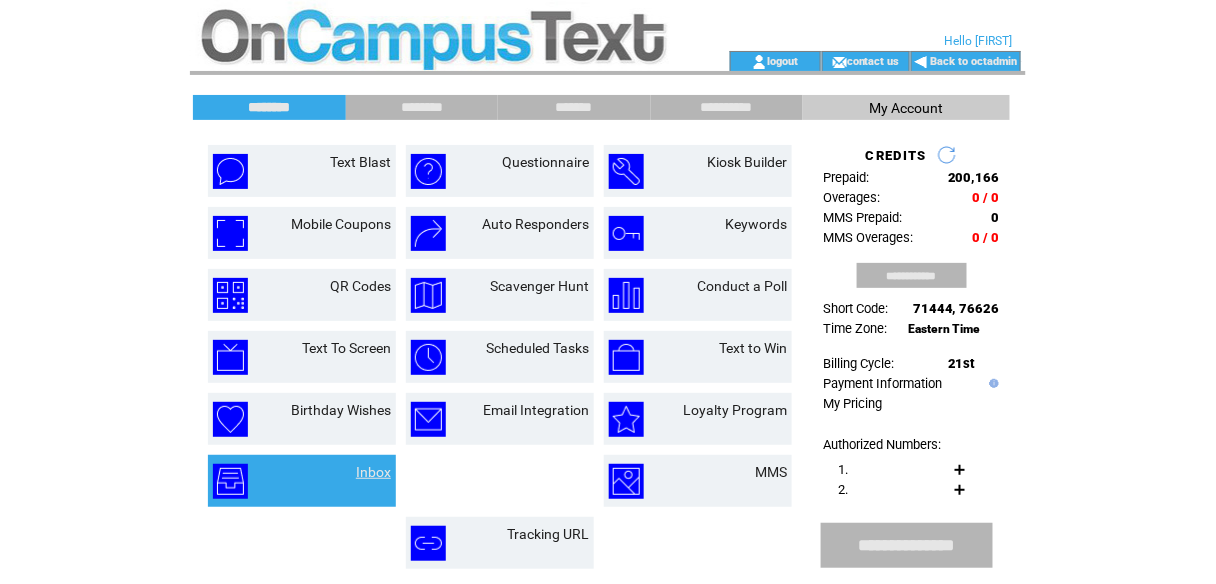 click on "Inbox" at bounding box center (373, 472) 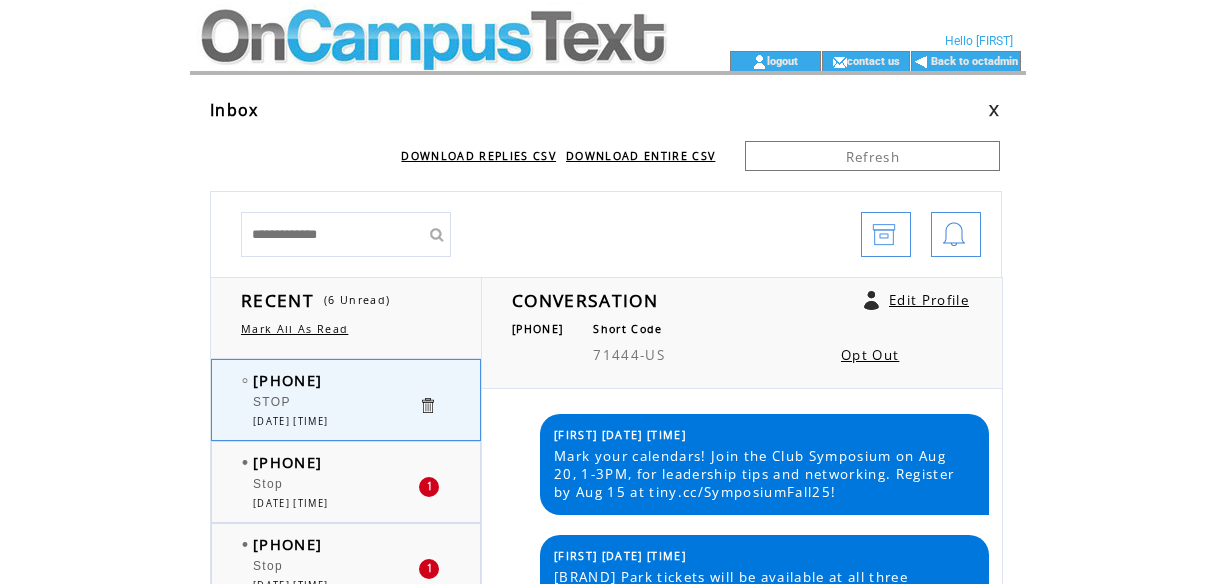 scroll, scrollTop: 0, scrollLeft: 0, axis: both 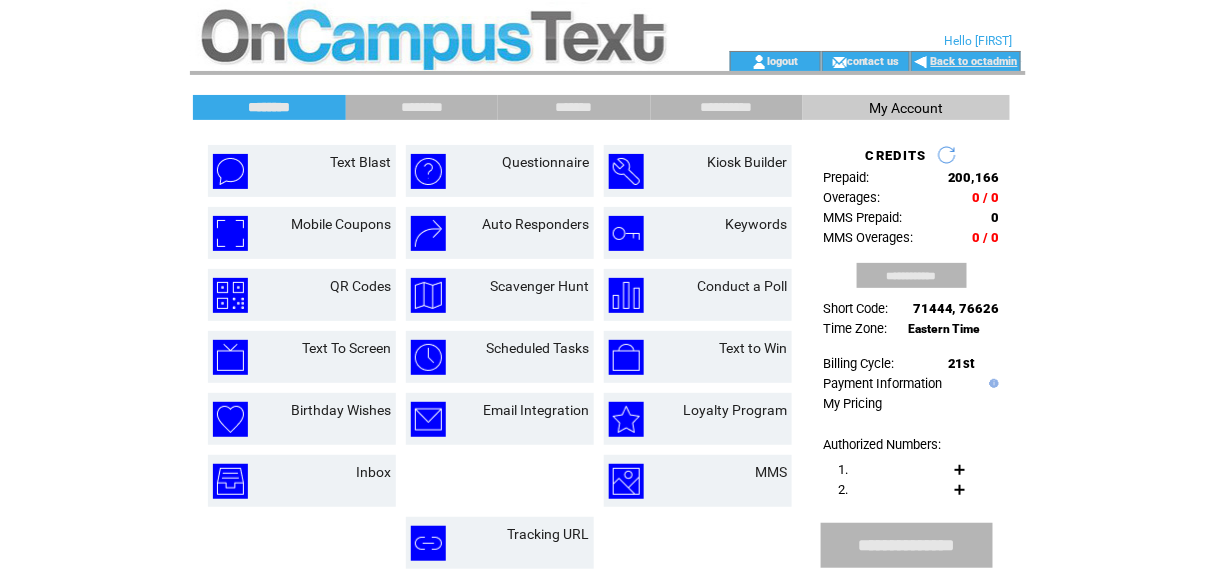 click on "Back to octadmin" at bounding box center [974, 61] 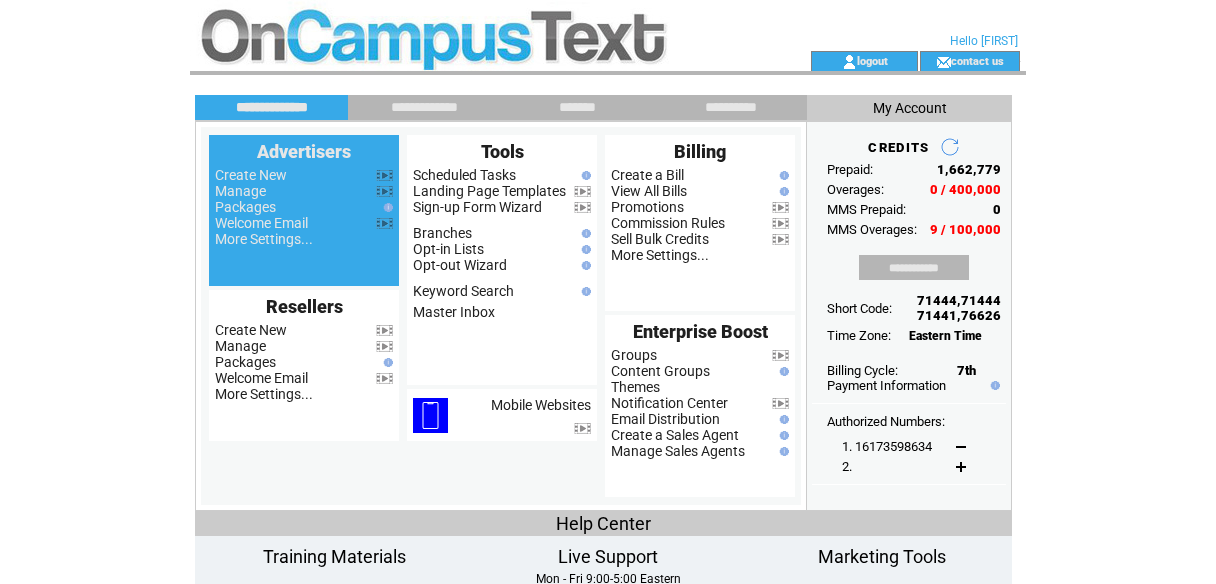 scroll, scrollTop: 0, scrollLeft: 0, axis: both 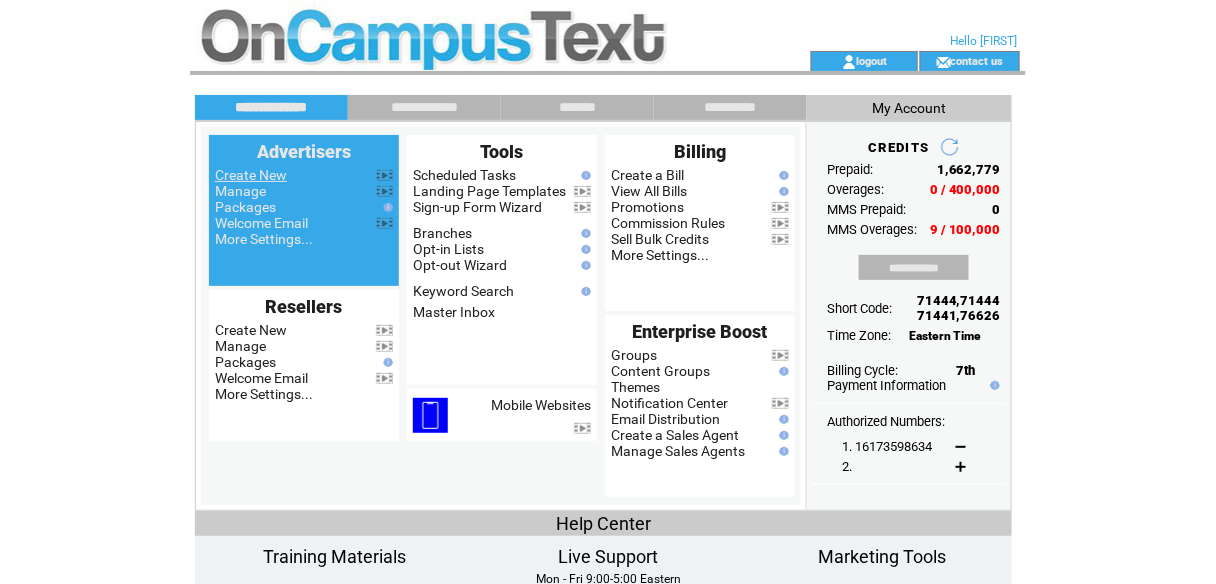 click on "Create New" at bounding box center [251, 175] 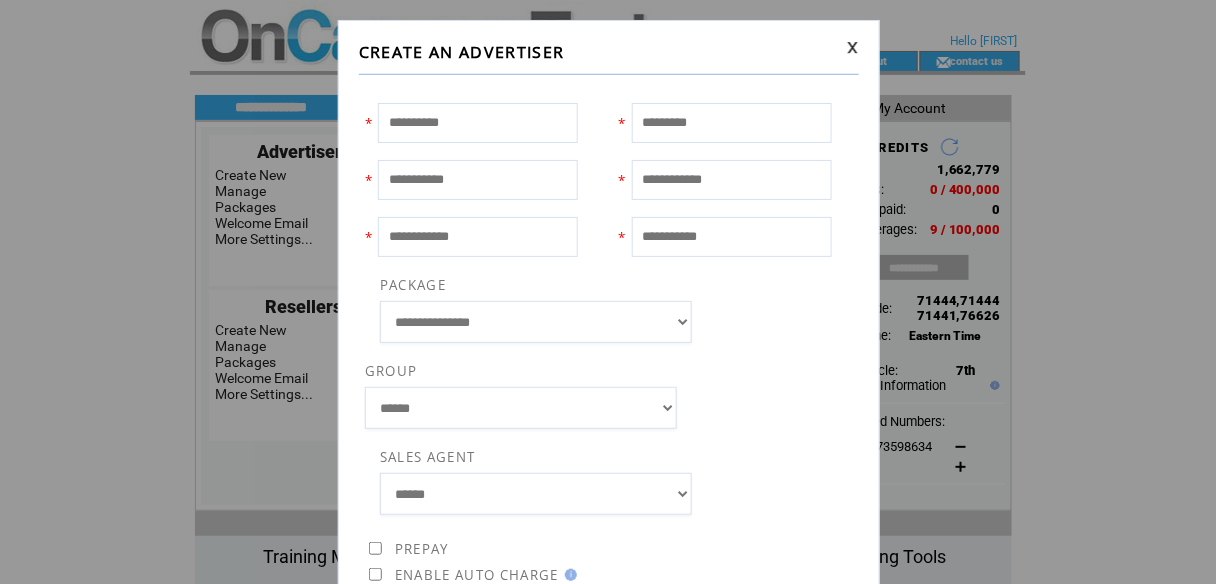 click at bounding box center [478, 123] 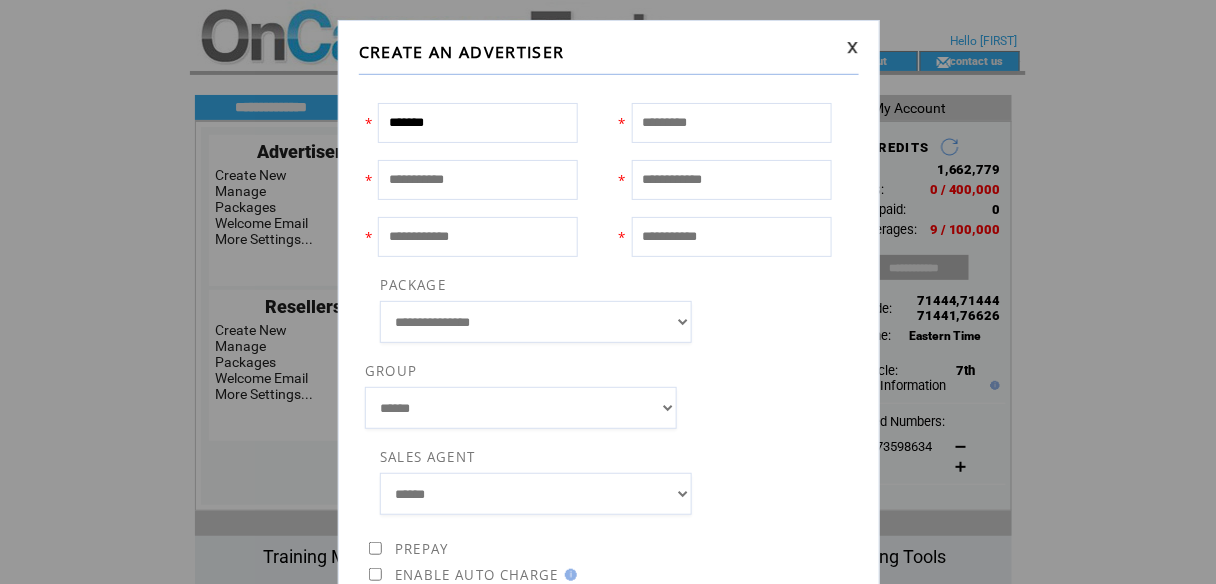 type on "*******" 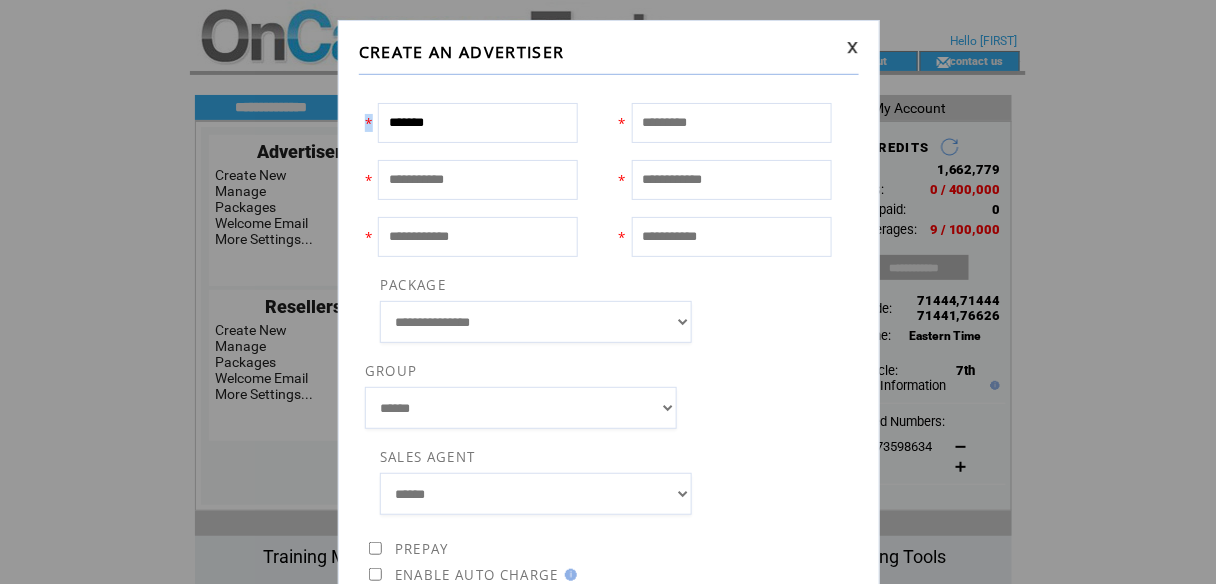 drag, startPoint x: 557, startPoint y: 117, endPoint x: 591, endPoint y: 123, distance: 34.525352 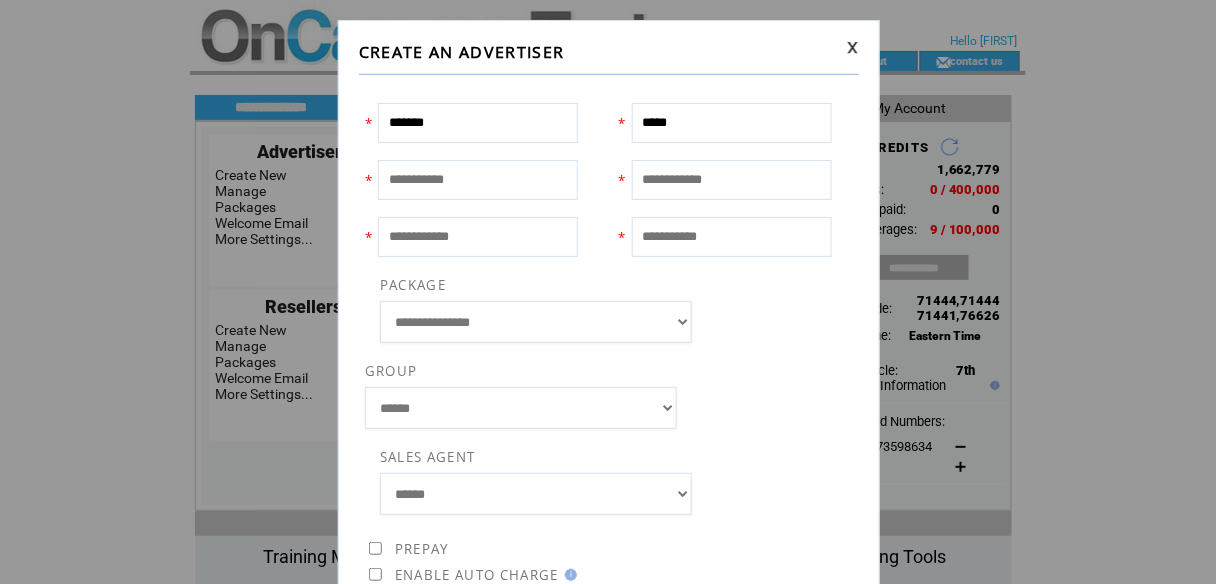 type on "*****" 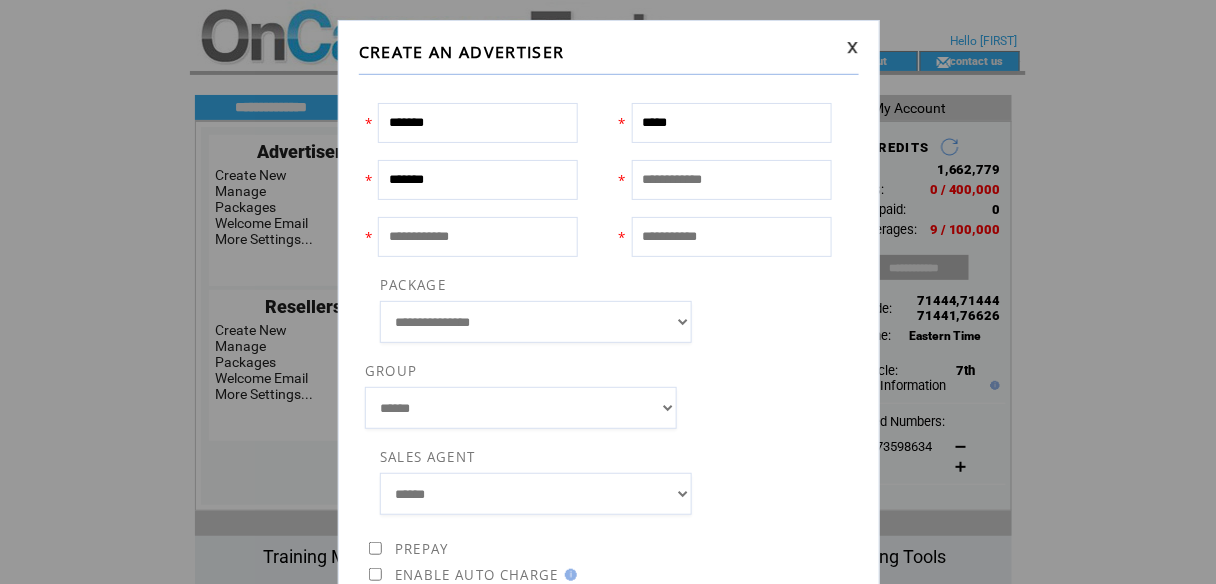 drag, startPoint x: 487, startPoint y: 185, endPoint x: 263, endPoint y: 194, distance: 224.18073 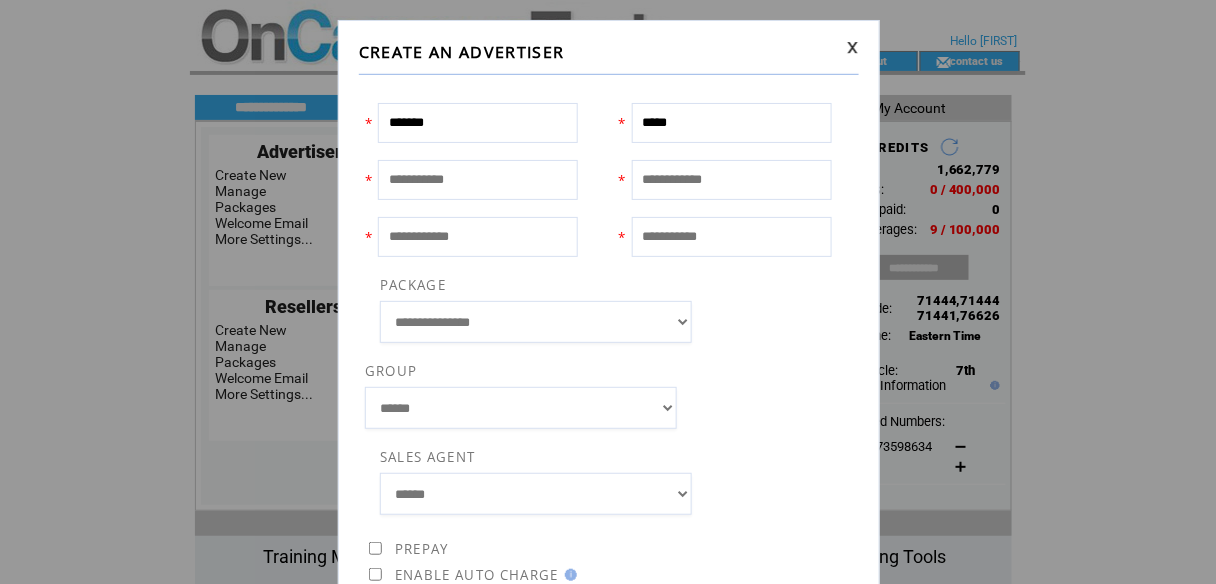 click at bounding box center [478, 180] 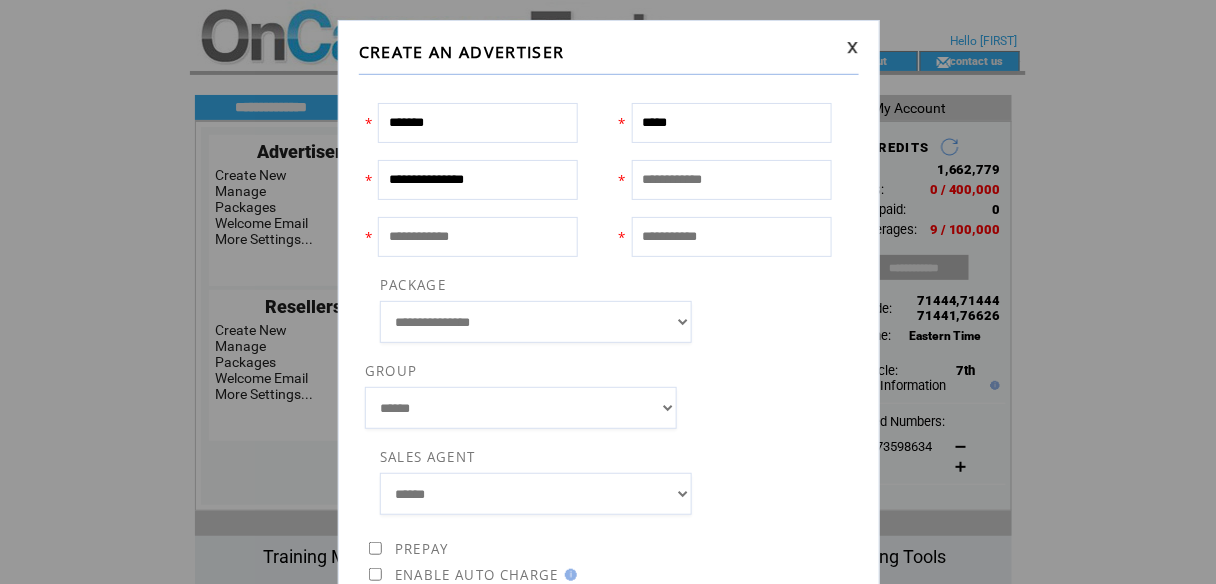 drag, startPoint x: 427, startPoint y: 177, endPoint x: 633, endPoint y: 169, distance: 206.15529 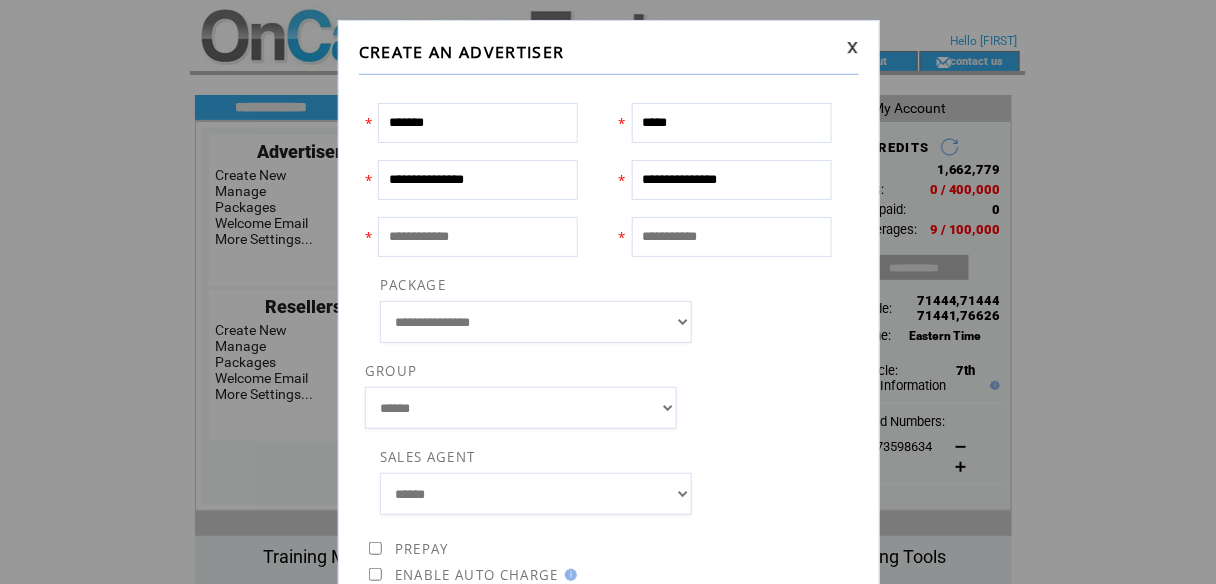 type on "**********" 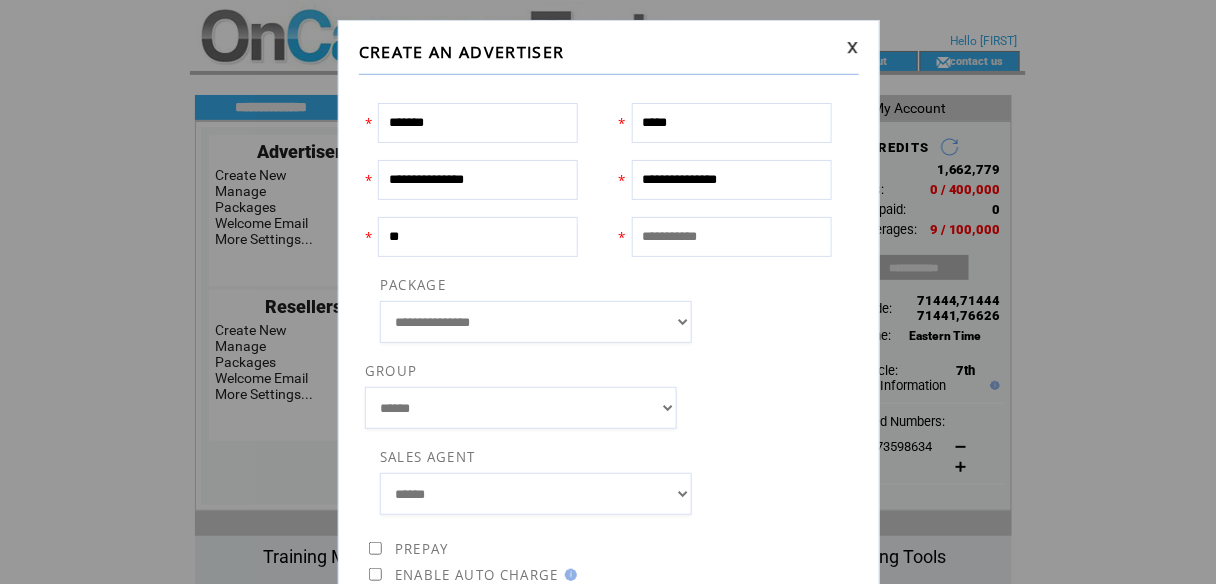 type on "*" 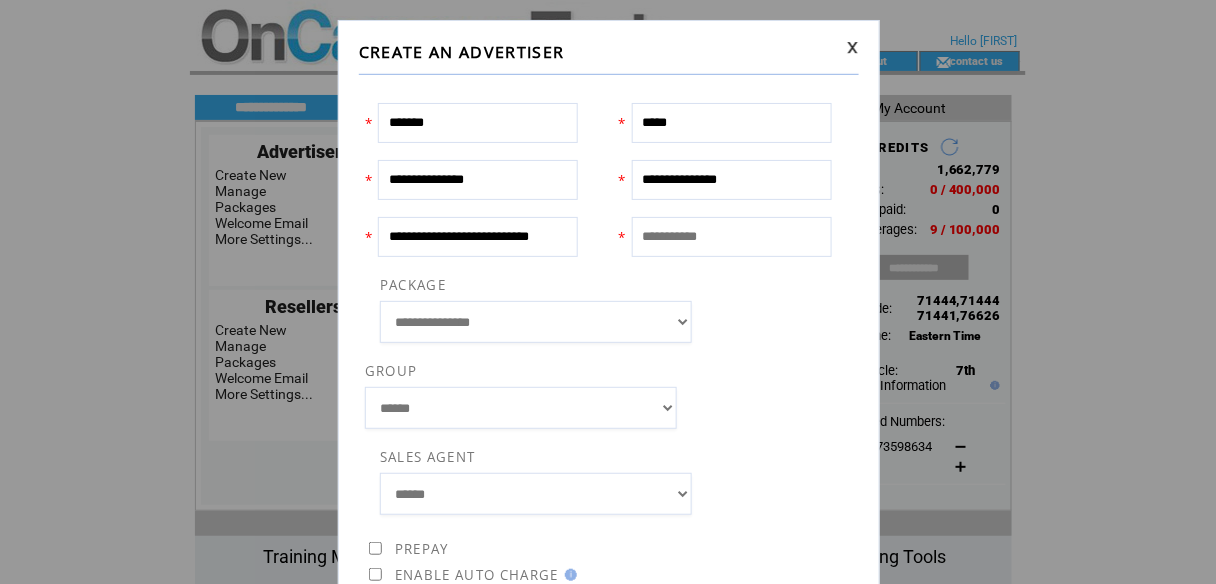 scroll, scrollTop: 0, scrollLeft: 13, axis: horizontal 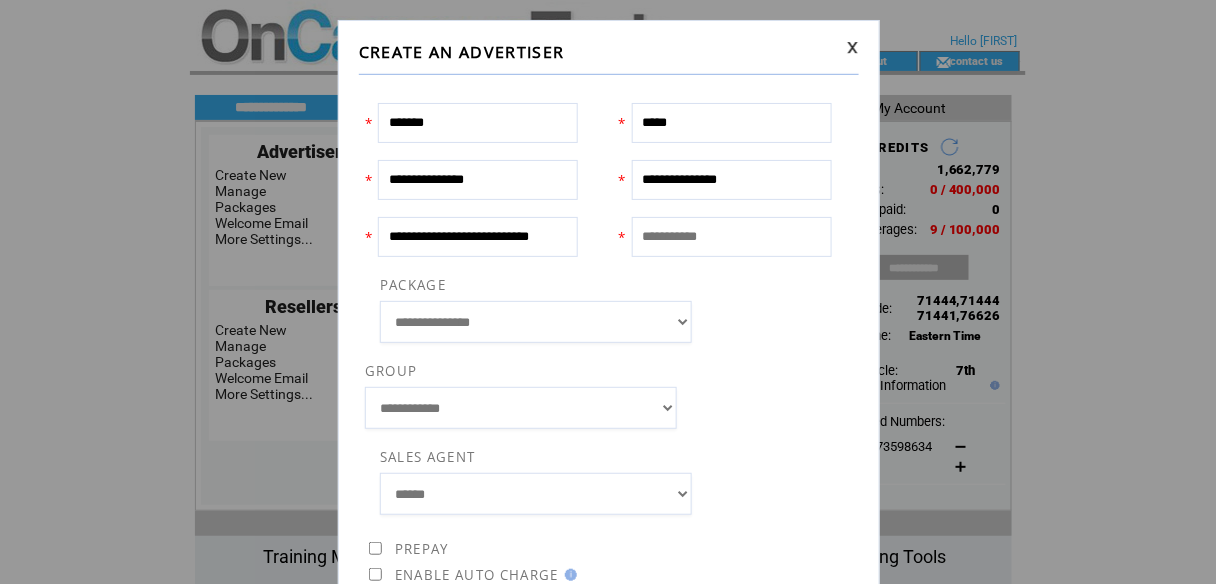 click on "**********" at bounding box center [521, 408] 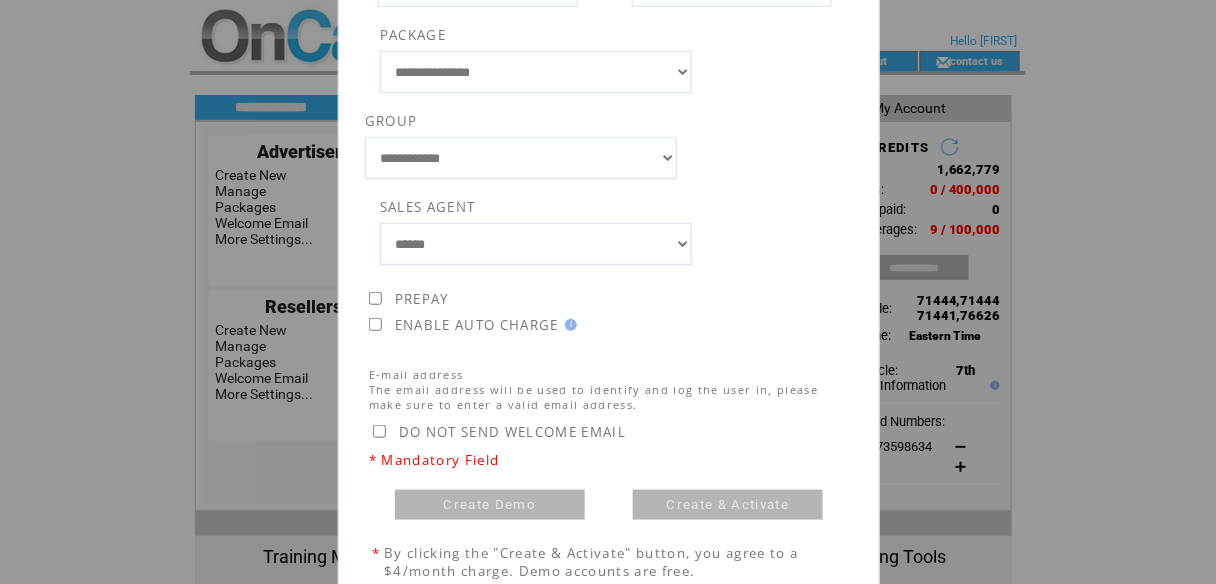 scroll, scrollTop: 255, scrollLeft: 0, axis: vertical 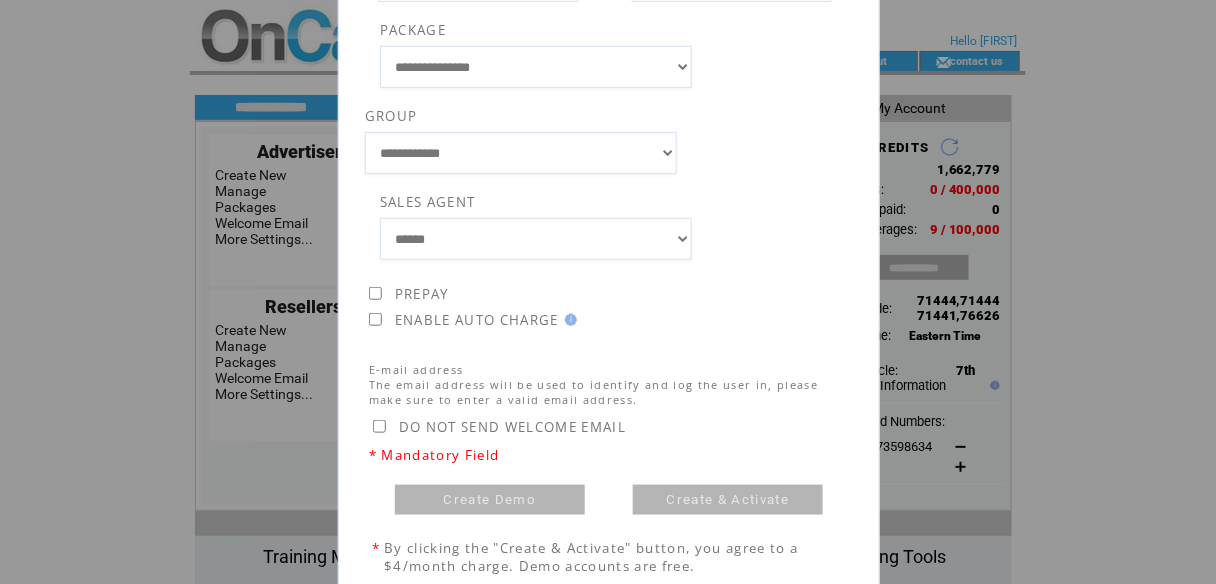 click on "Create & Activate" at bounding box center [728, 500] 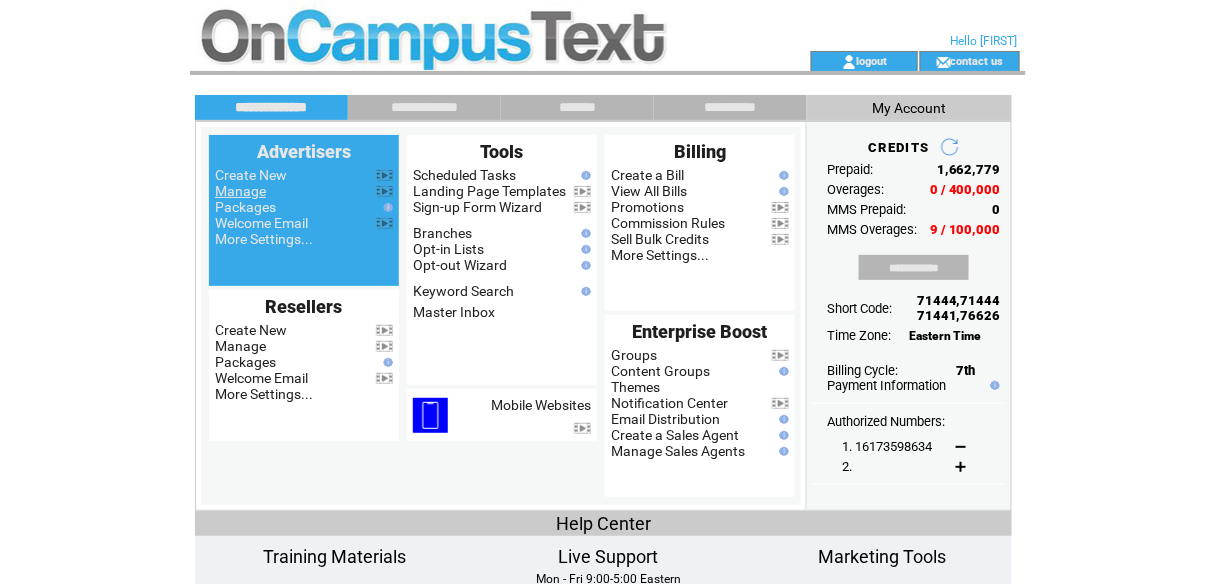 click on "Manage" at bounding box center [240, 191] 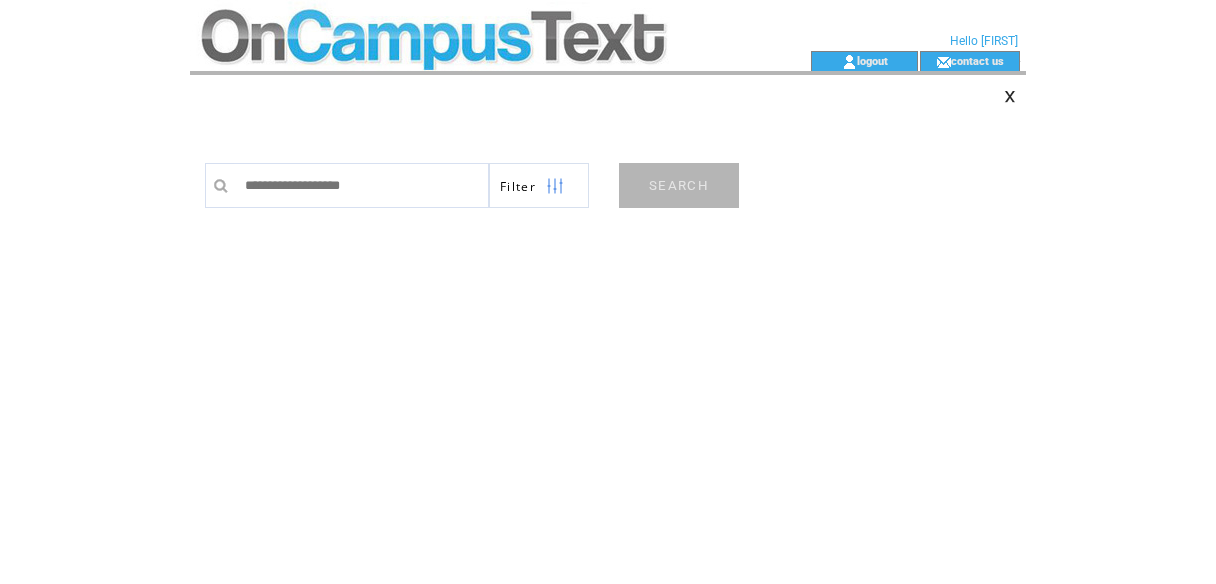 scroll, scrollTop: 0, scrollLeft: 0, axis: both 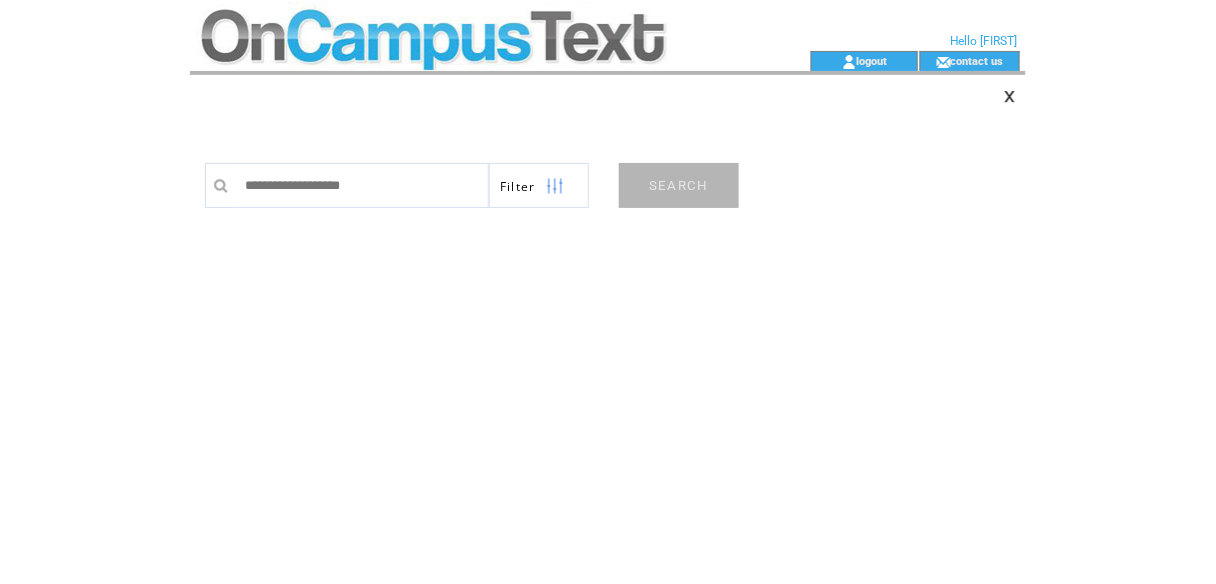 click at bounding box center [362, 185] 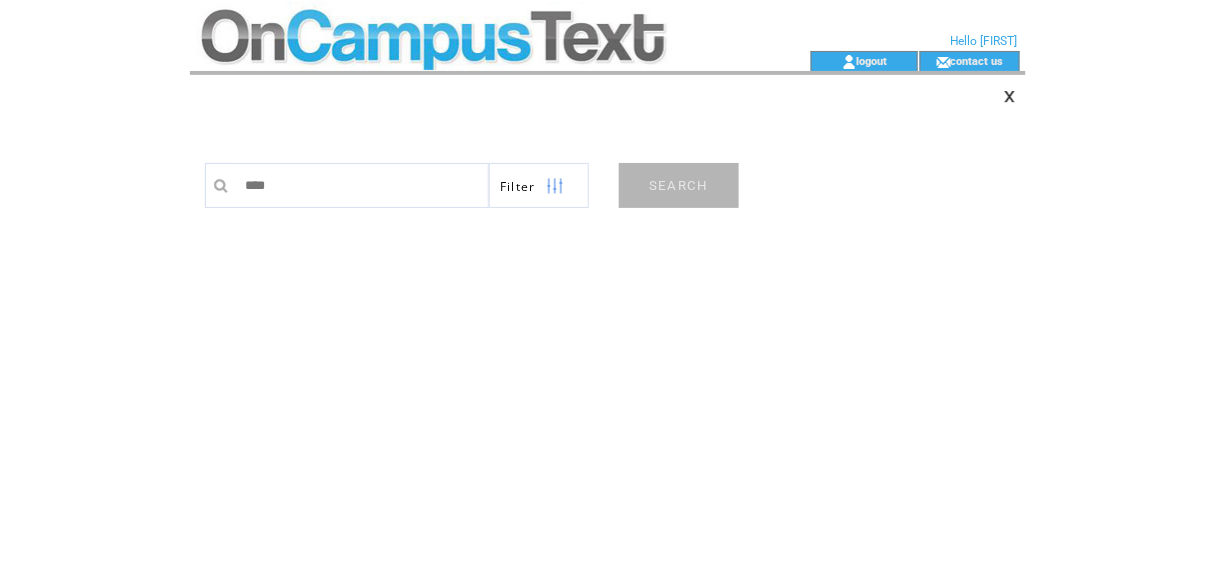 type on "*****" 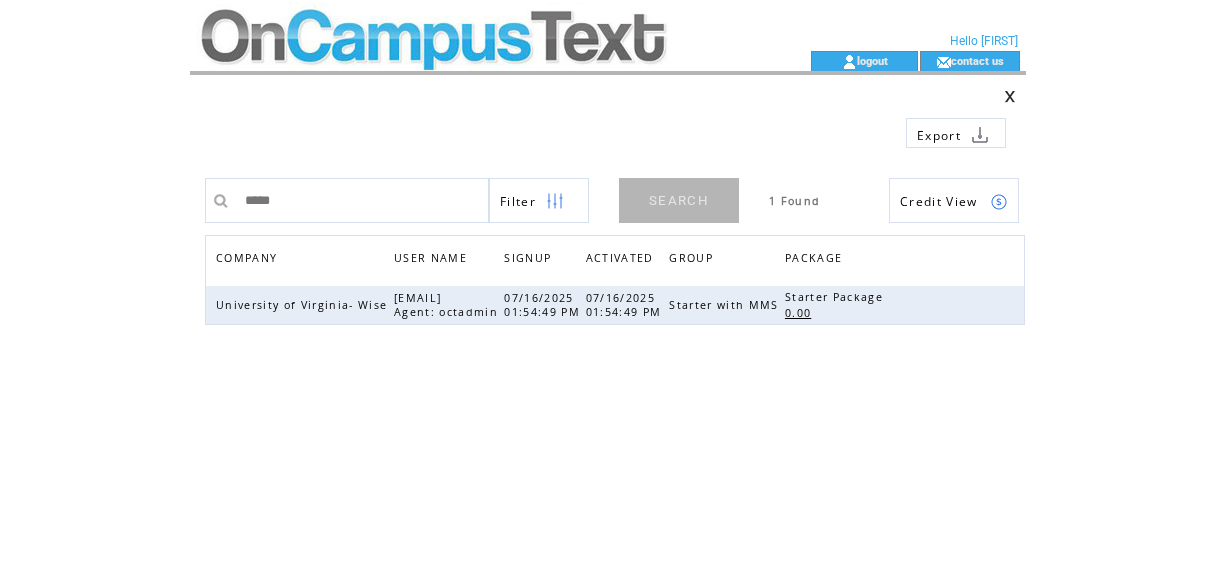 scroll, scrollTop: 0, scrollLeft: 0, axis: both 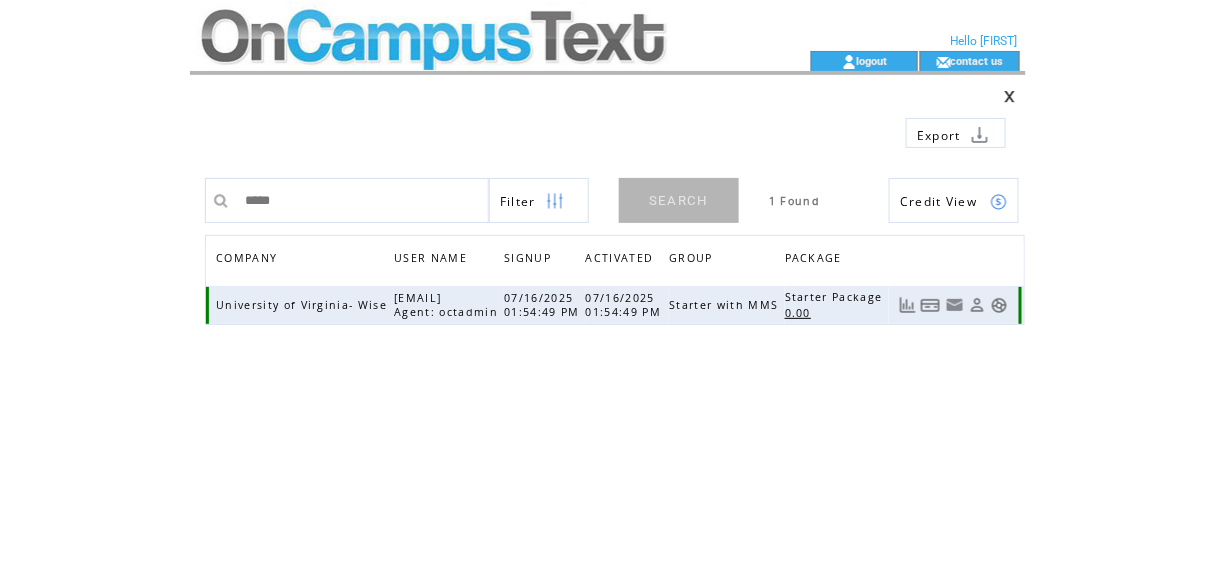 click at bounding box center (977, 305) 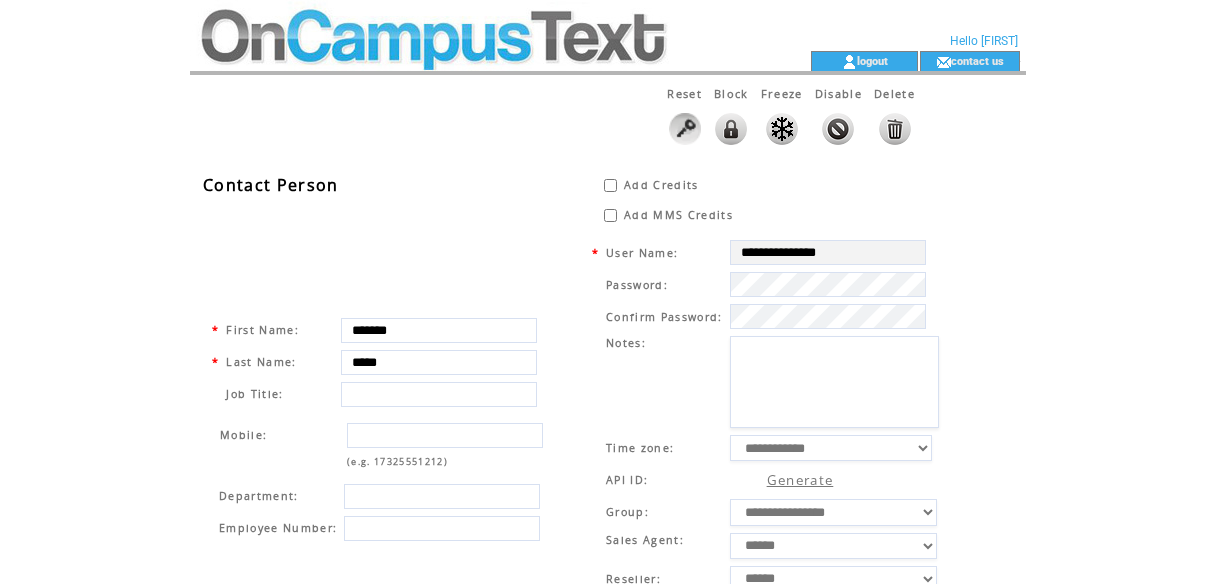scroll, scrollTop: 0, scrollLeft: 0, axis: both 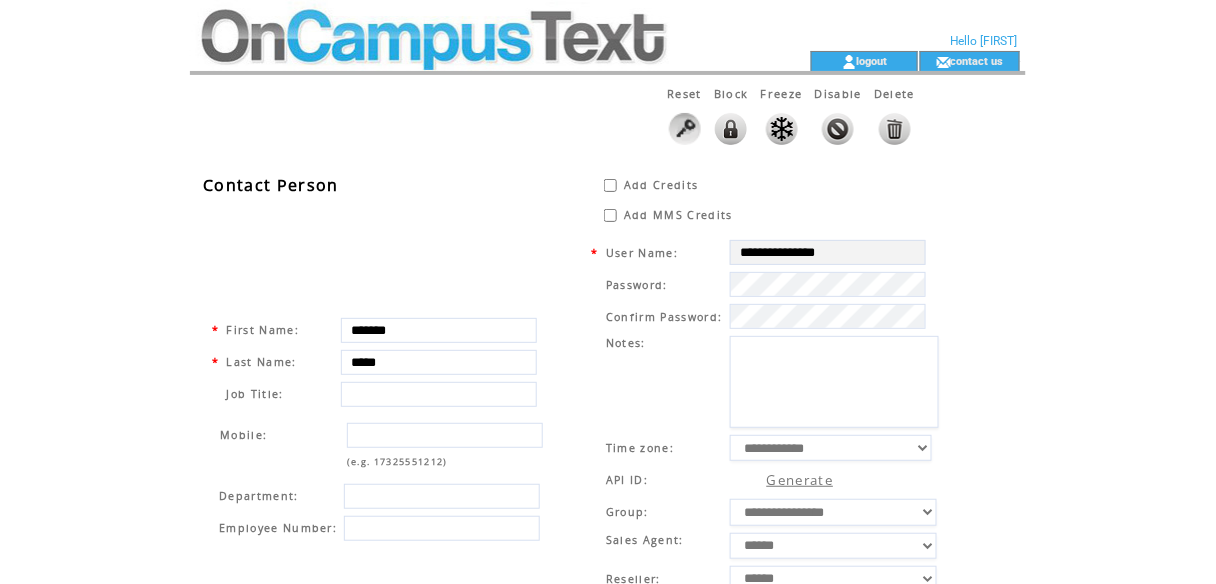 type on "********" 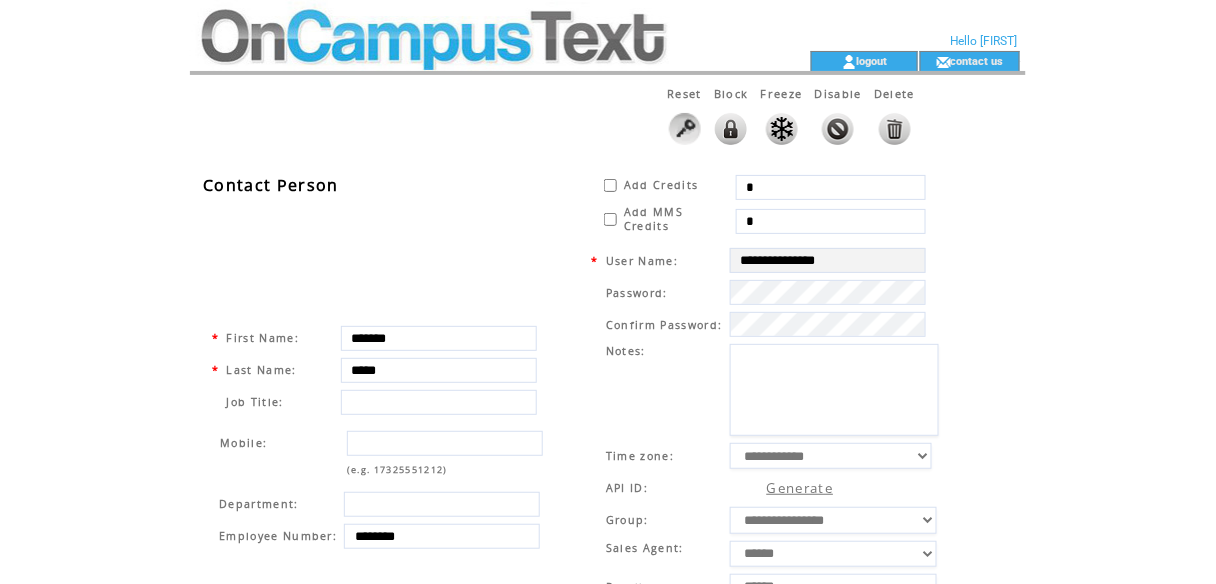 drag, startPoint x: 815, startPoint y: 187, endPoint x: 720, endPoint y: 186, distance: 95.005264 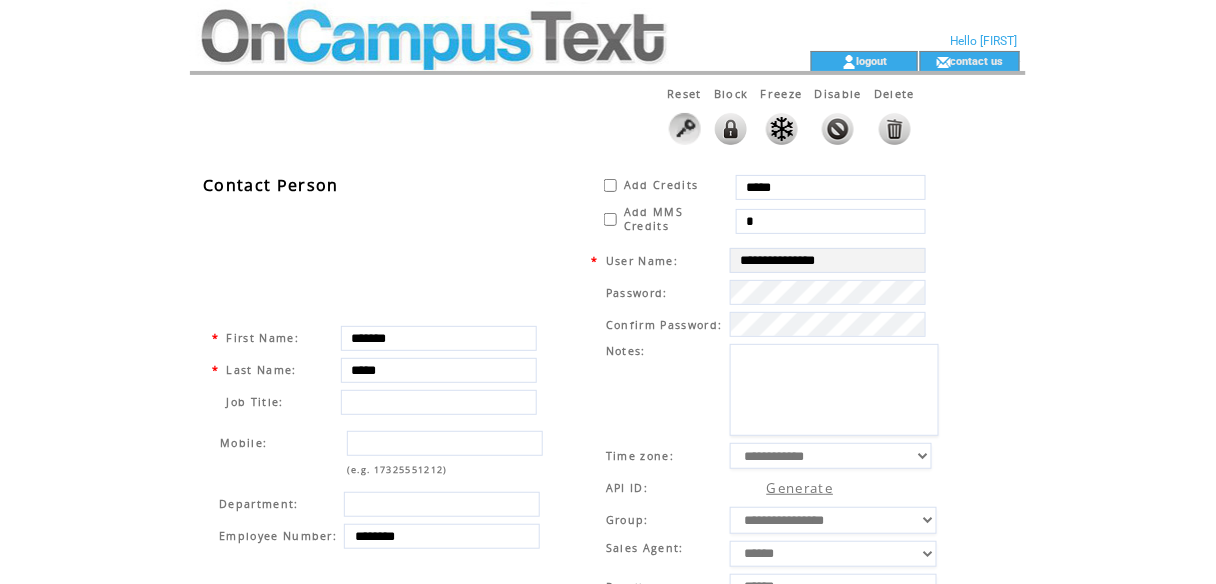 type on "*****" 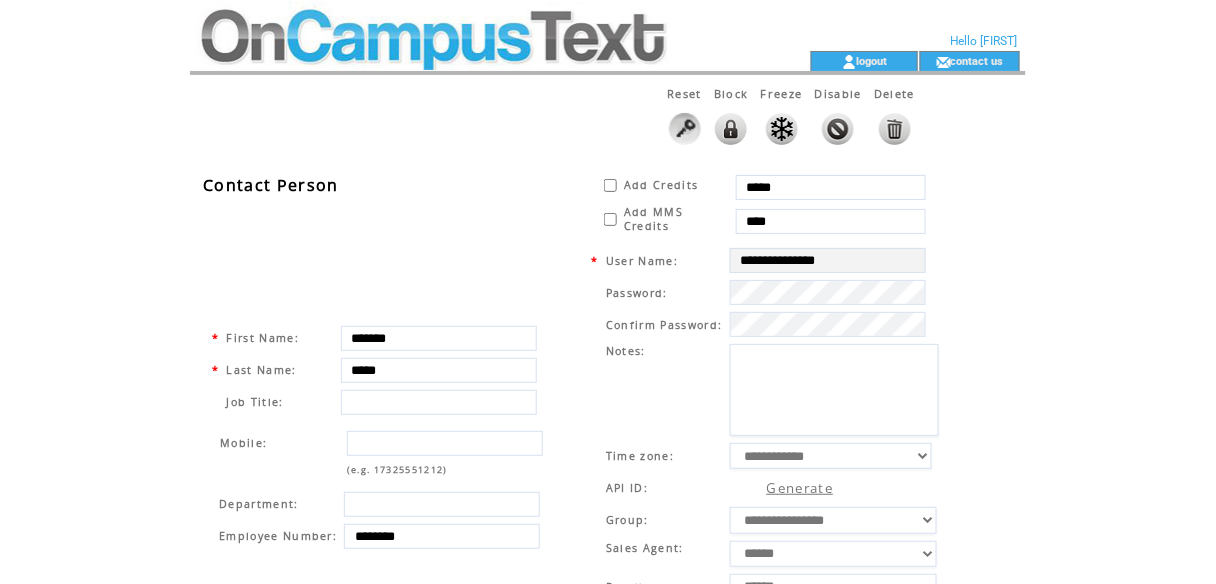 type on "****" 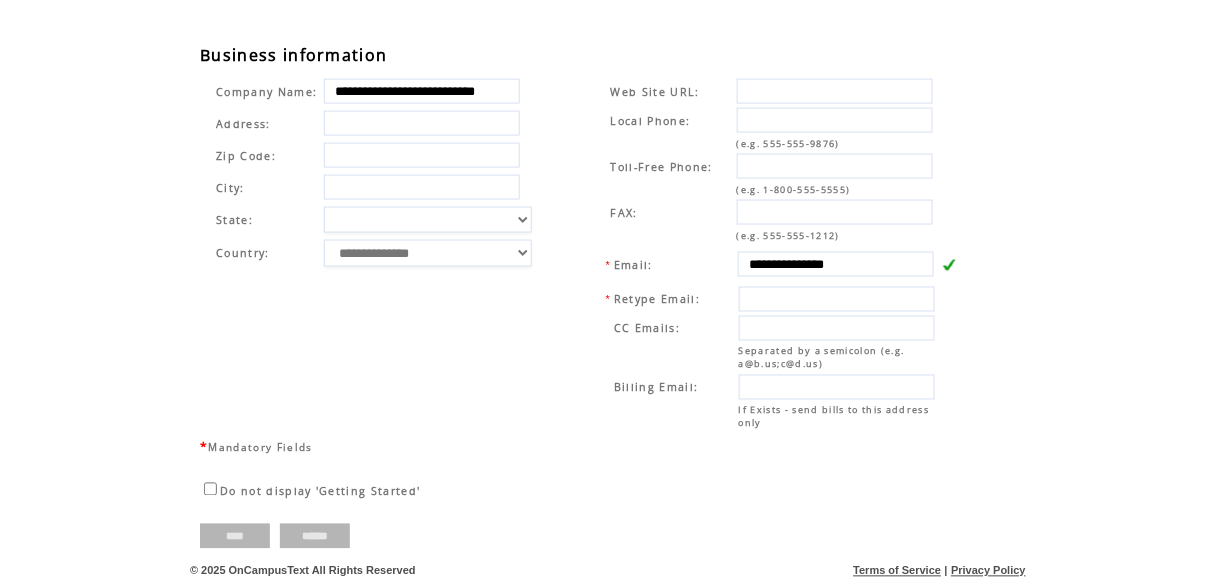 scroll, scrollTop: 657, scrollLeft: 0, axis: vertical 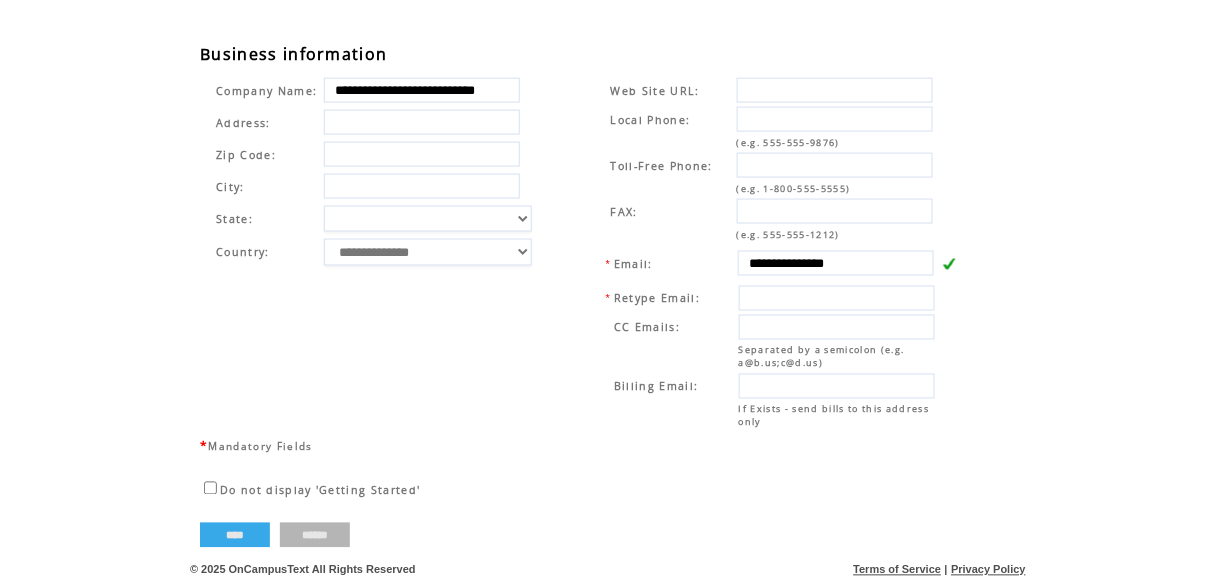 click on "****" at bounding box center [235, 535] 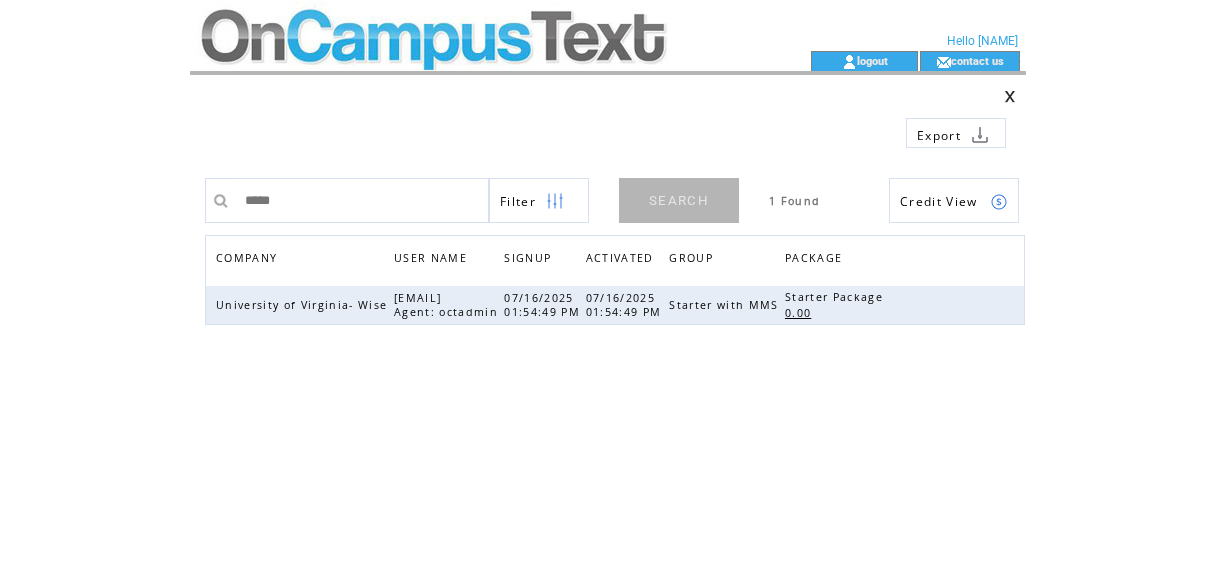 scroll, scrollTop: 0, scrollLeft: 0, axis: both 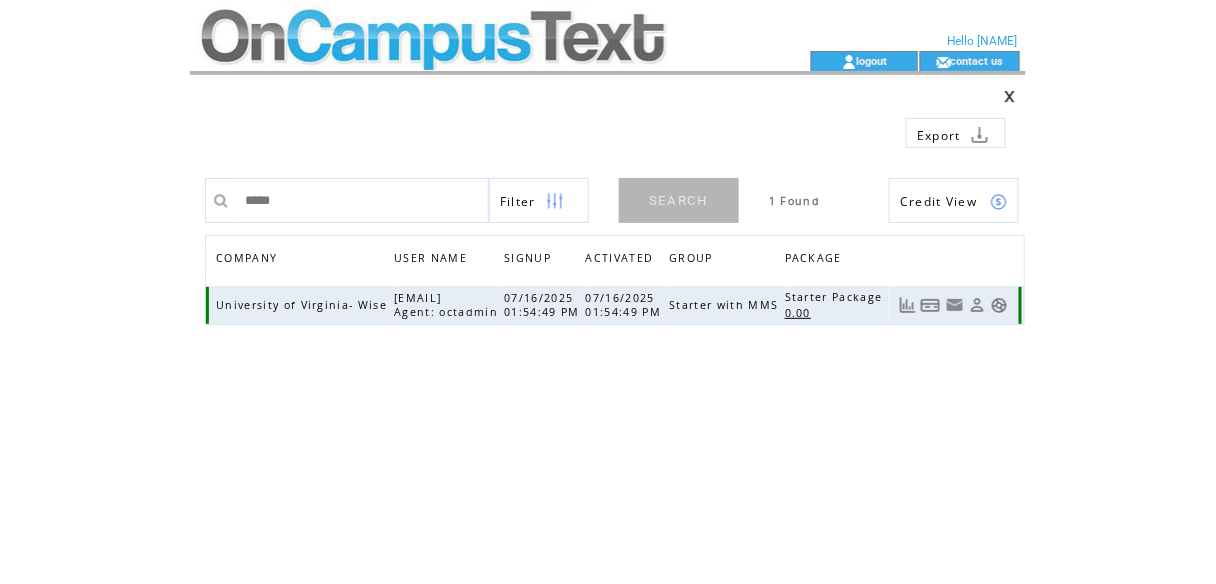 click at bounding box center [999, 305] 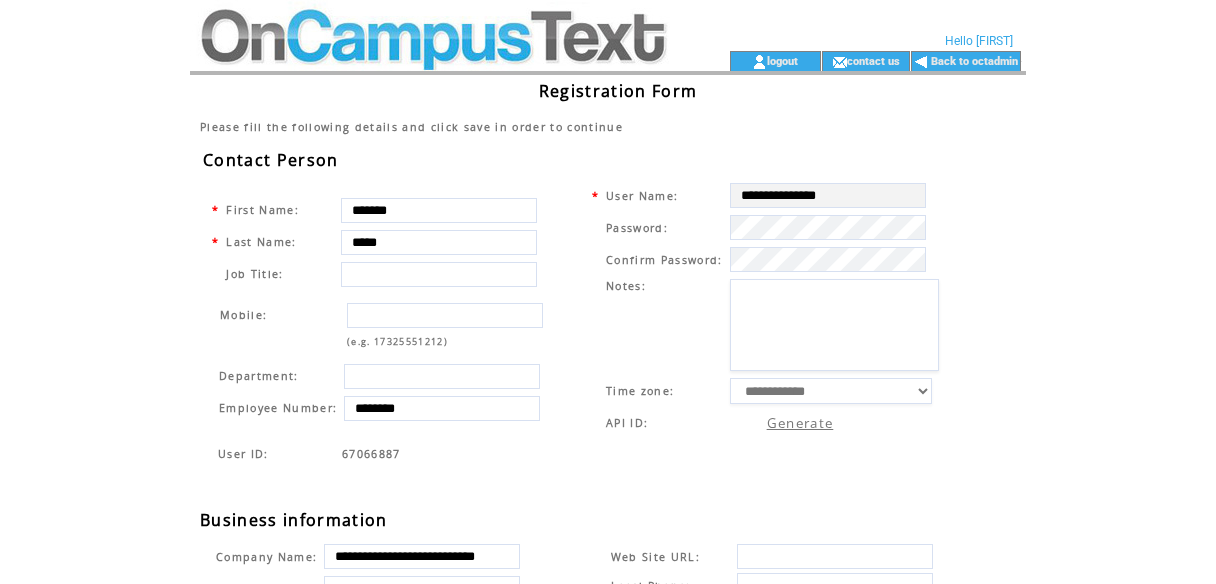 scroll, scrollTop: 0, scrollLeft: 0, axis: both 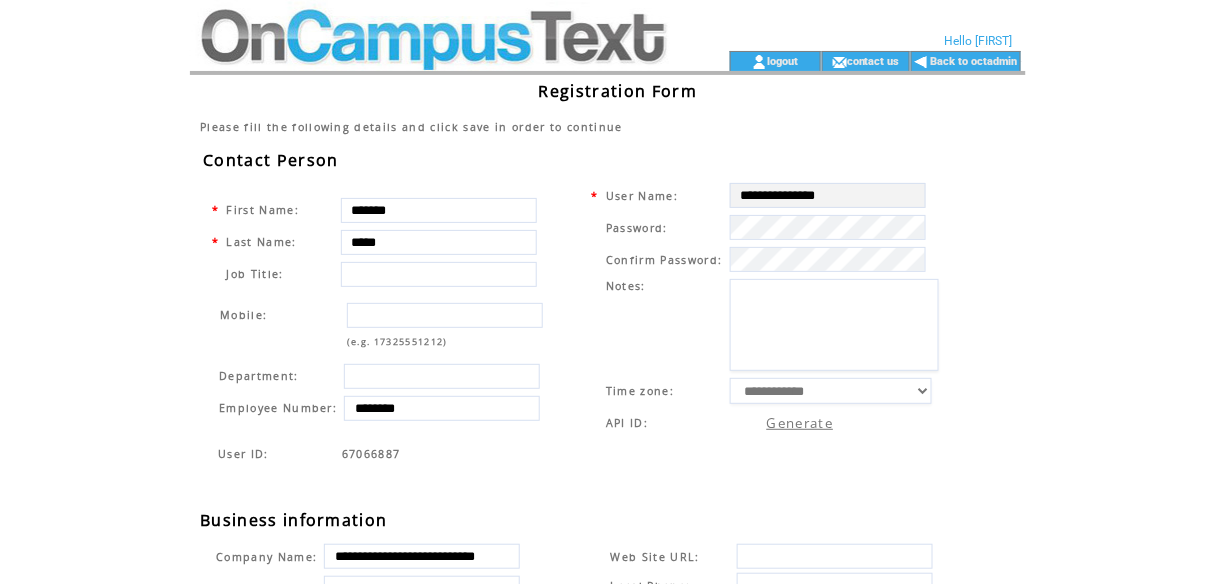 click on "**********" at bounding box center (765, 309) 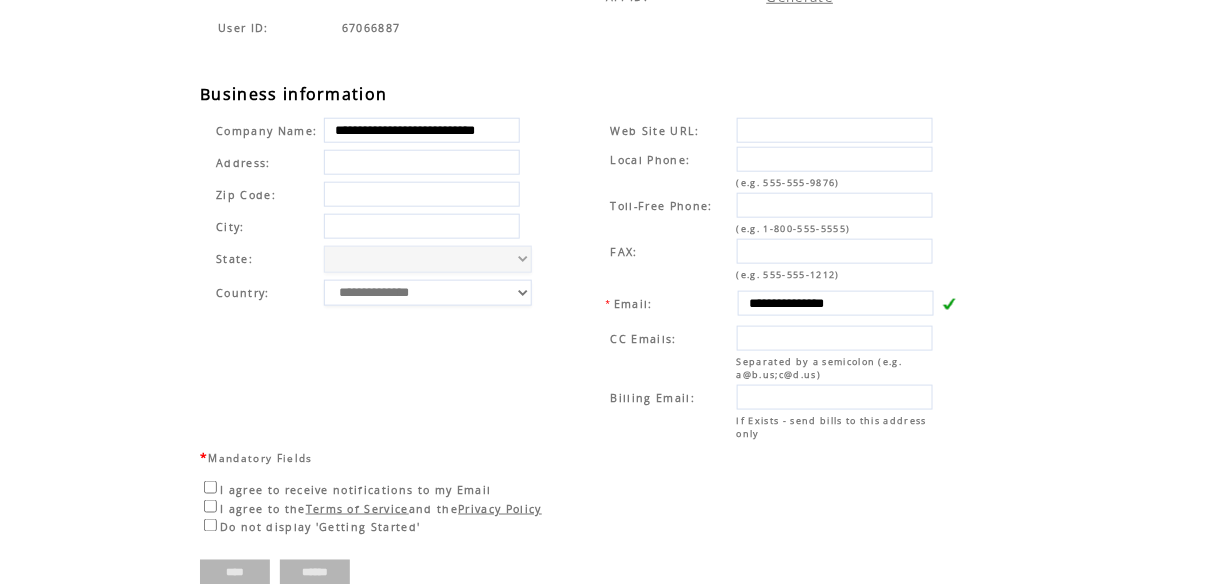 scroll, scrollTop: 476, scrollLeft: 0, axis: vertical 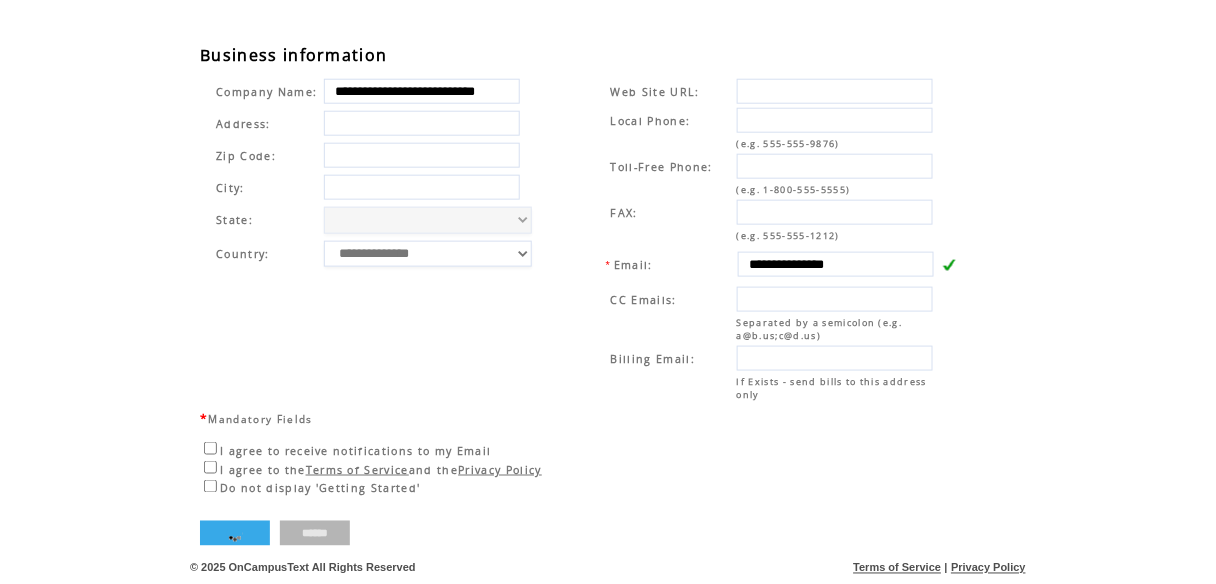 click on "****" at bounding box center (235, 533) 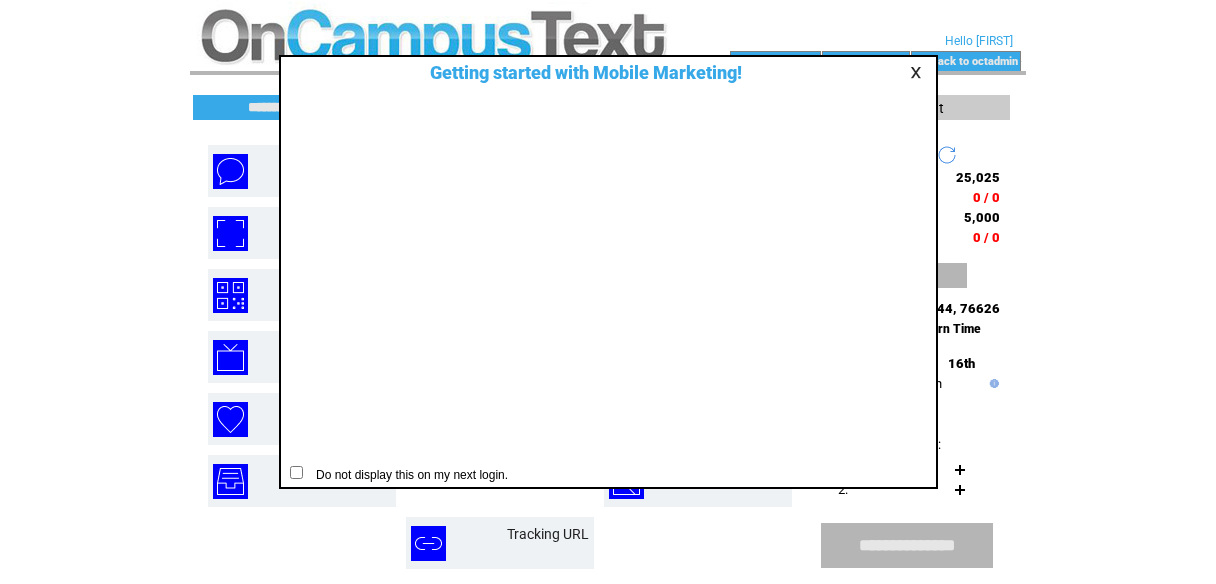 scroll, scrollTop: 0, scrollLeft: 0, axis: both 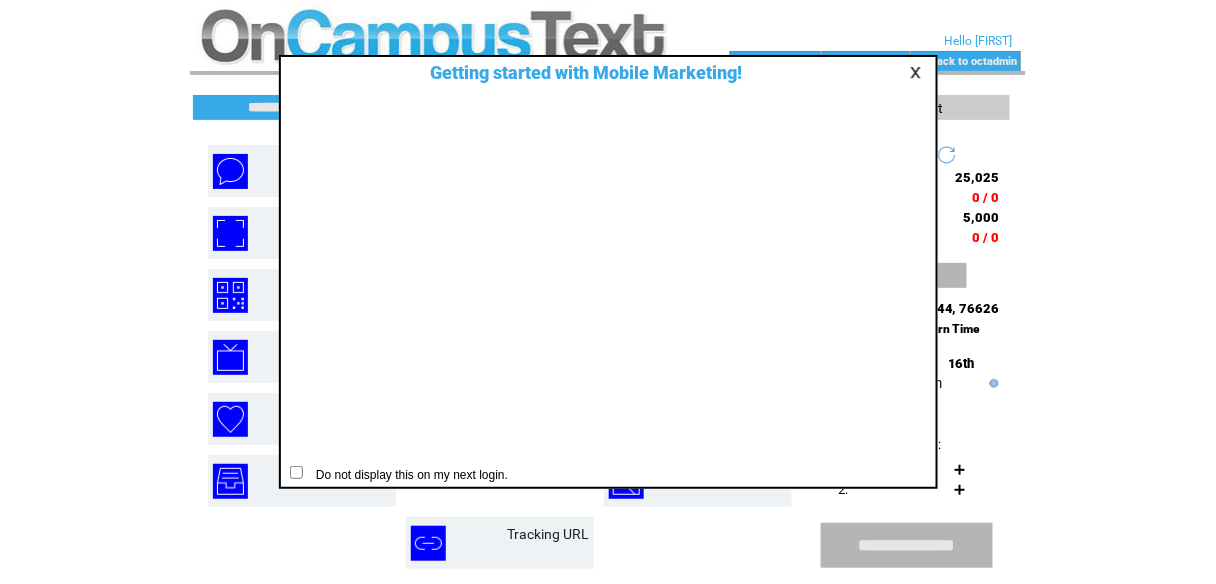 click 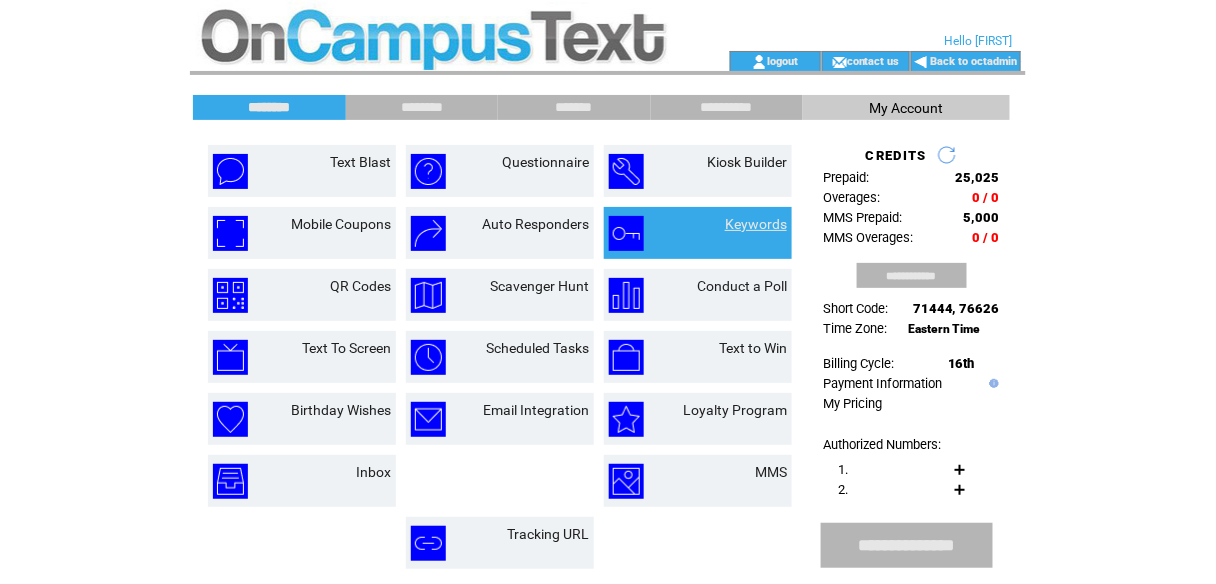 click on "Keywords" 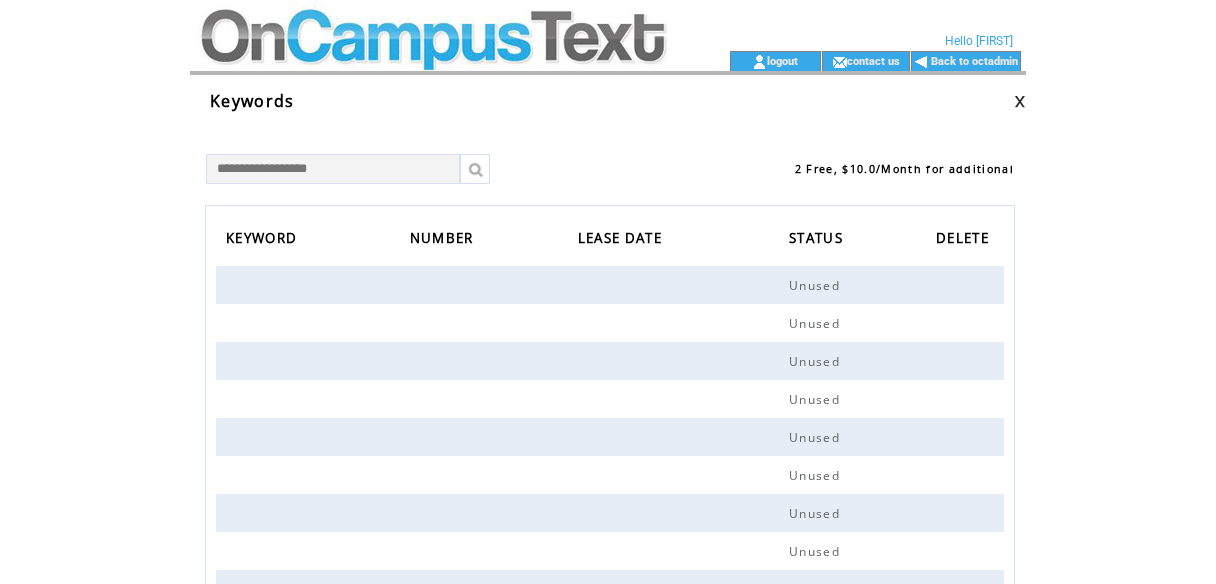 scroll, scrollTop: 0, scrollLeft: 0, axis: both 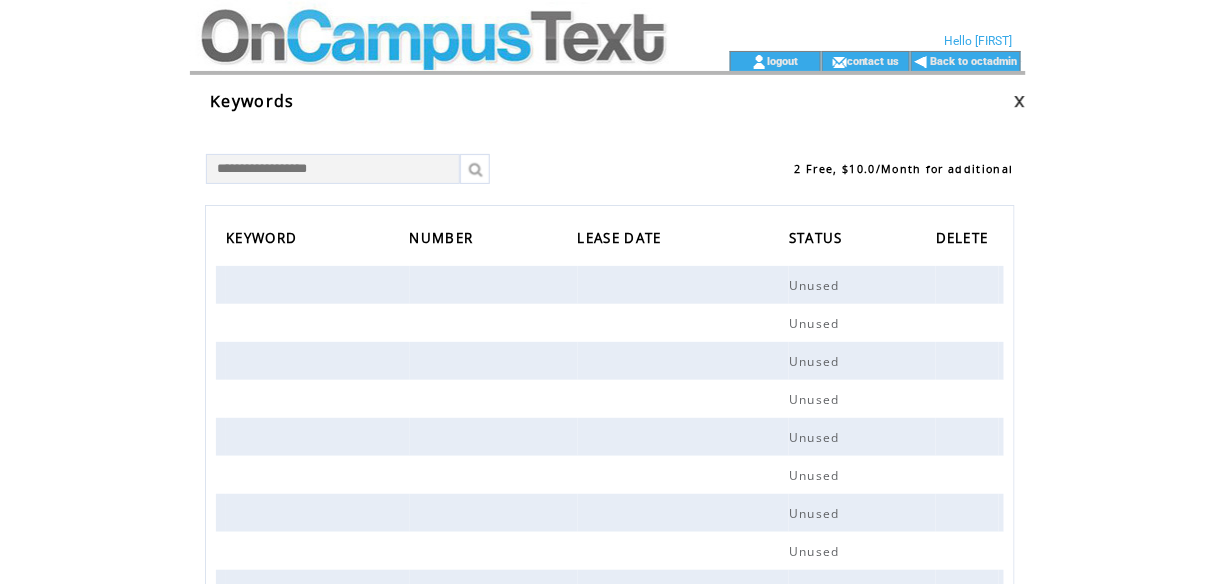 click at bounding box center [333, 169] 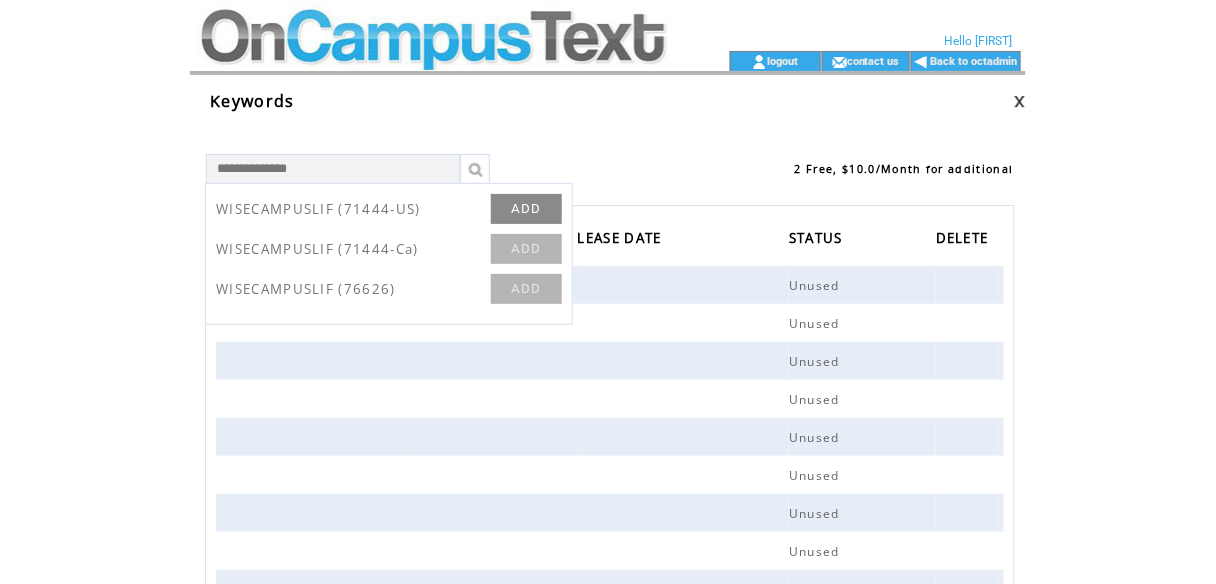 type on "**********" 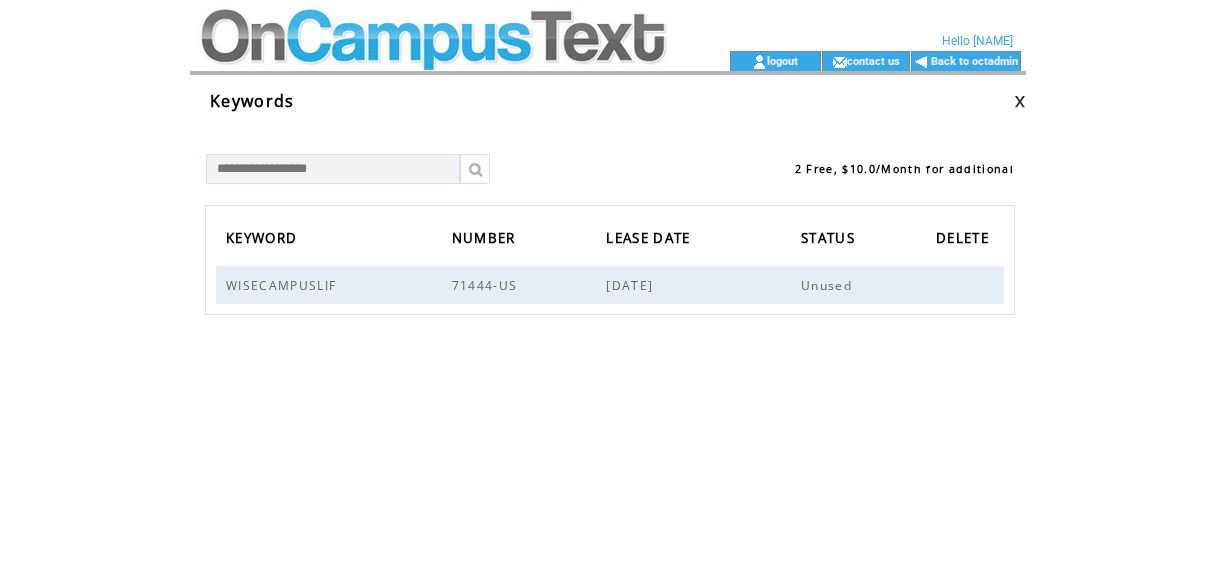 scroll, scrollTop: 0, scrollLeft: 0, axis: both 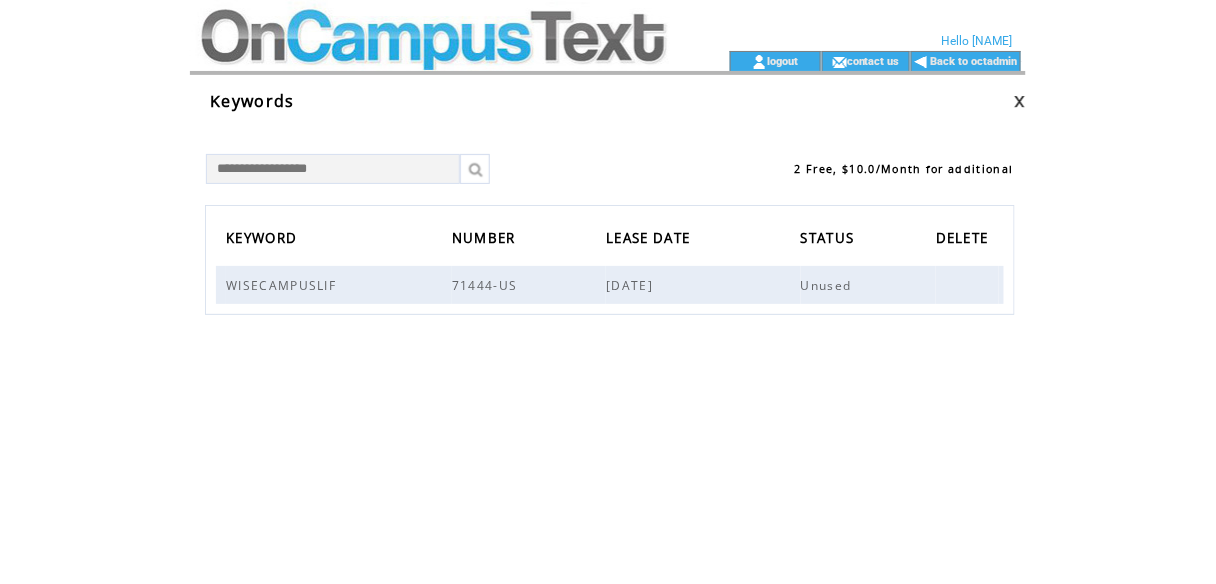 click at bounding box center (333, 169) 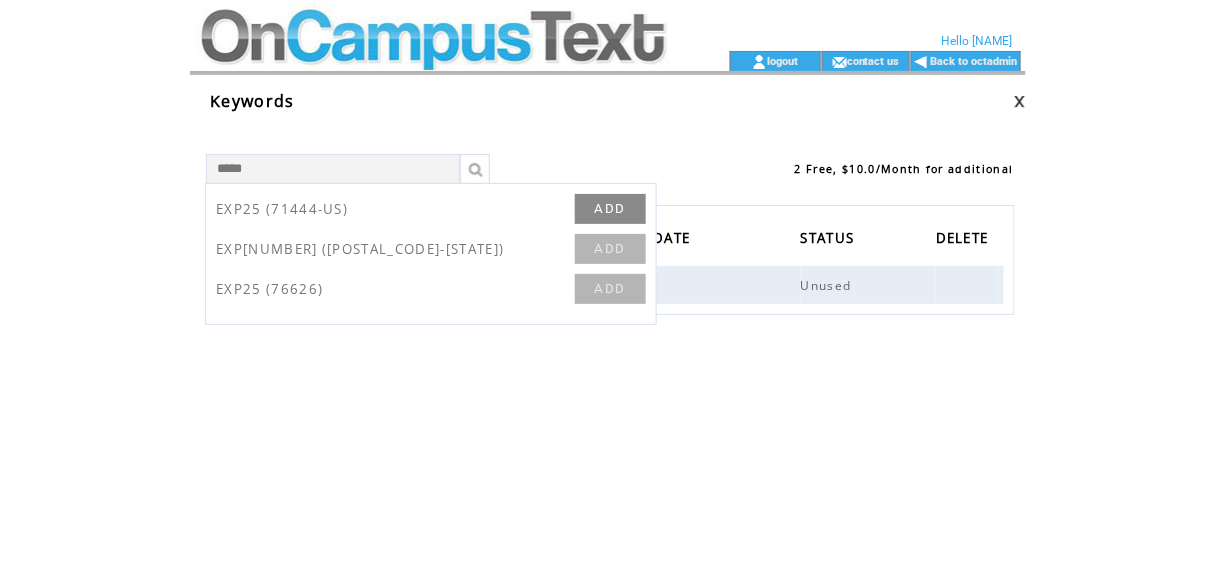 type on "*****" 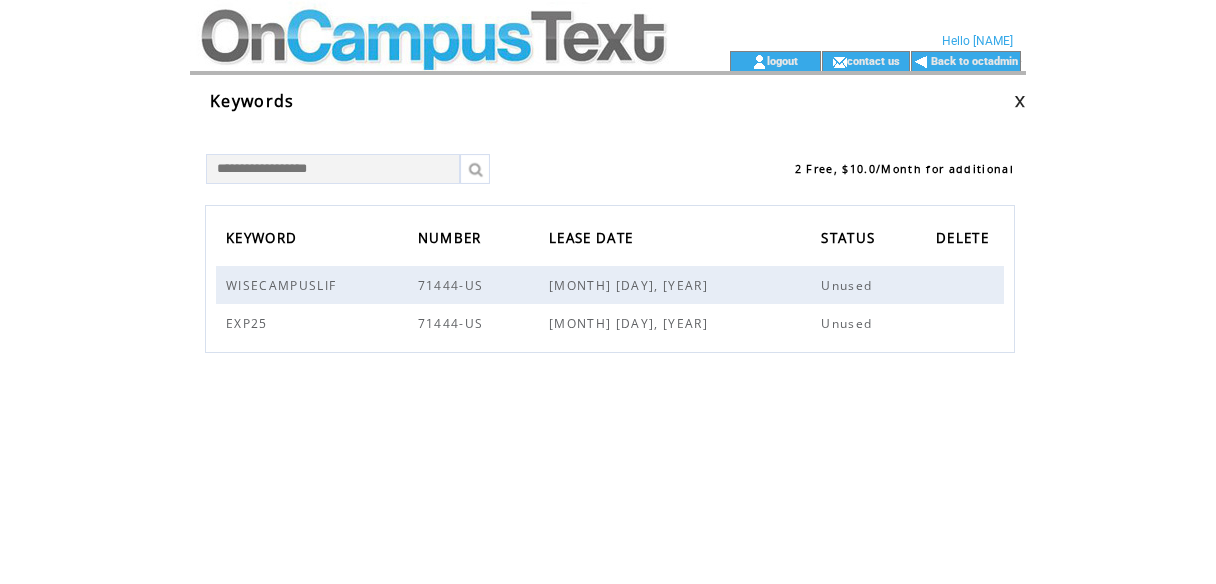 scroll, scrollTop: 0, scrollLeft: 0, axis: both 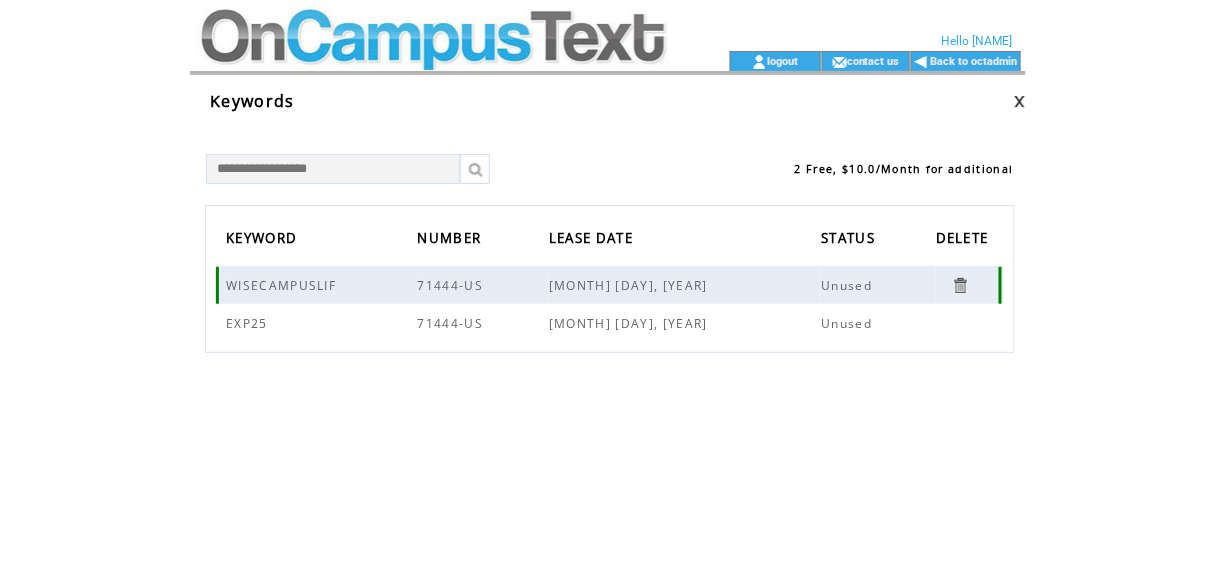 click on "WISECAMPUSLIF" at bounding box center (322, 285) 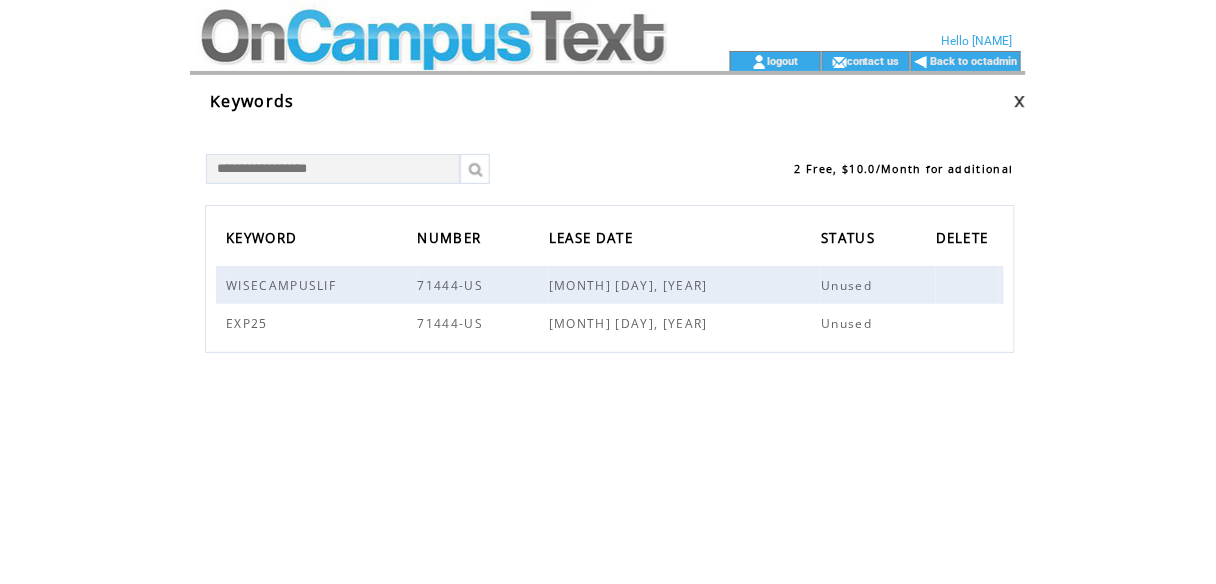 click at bounding box center (333, 169) 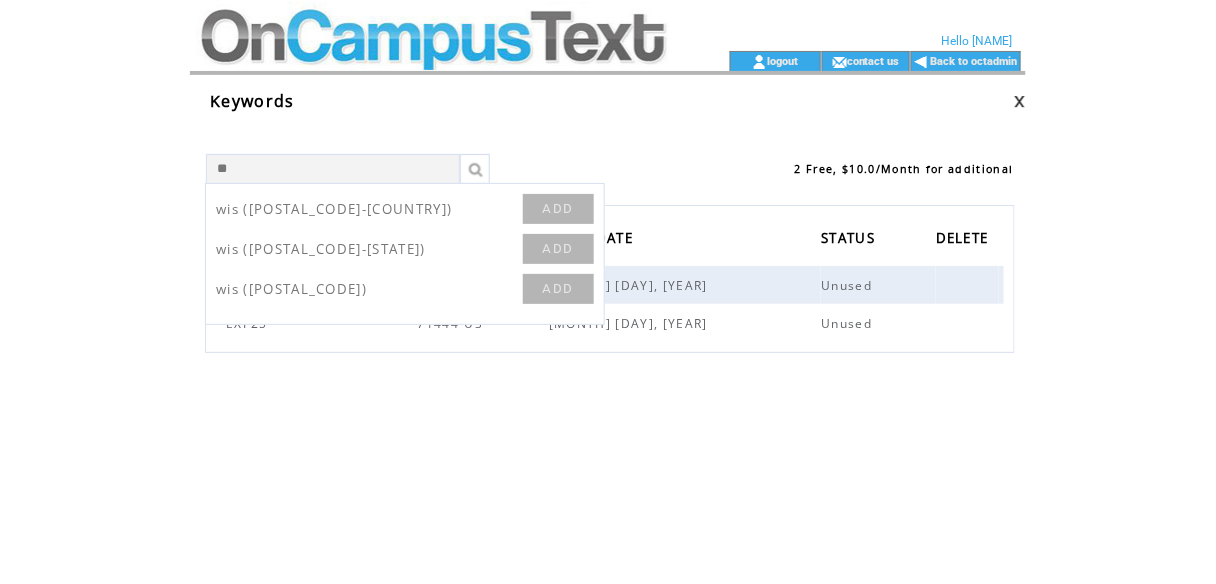 type on "*" 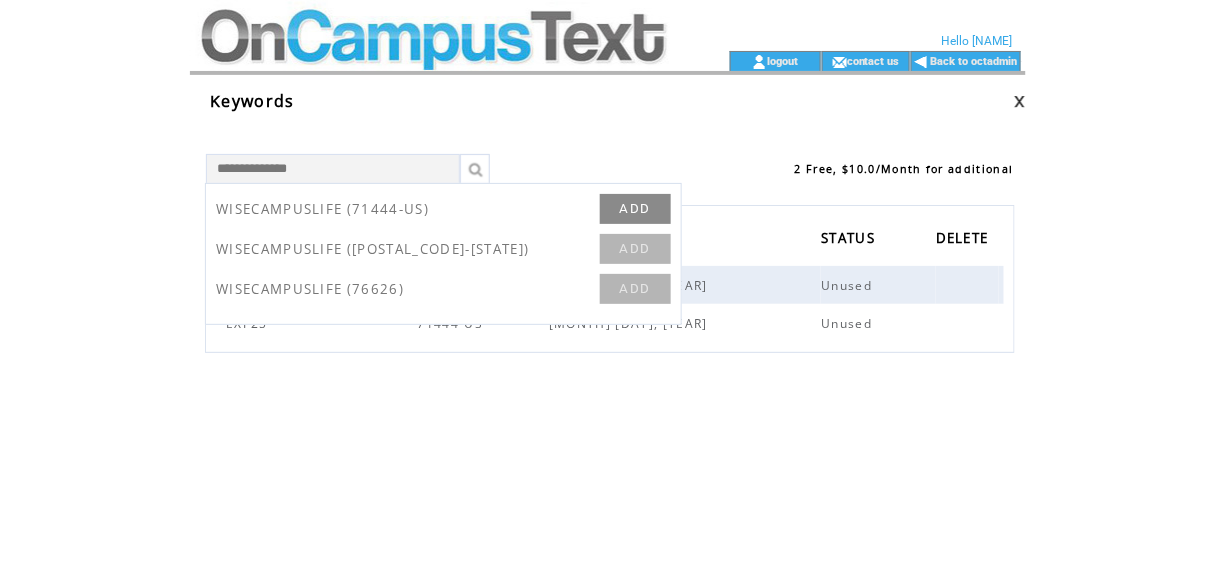 type on "**********" 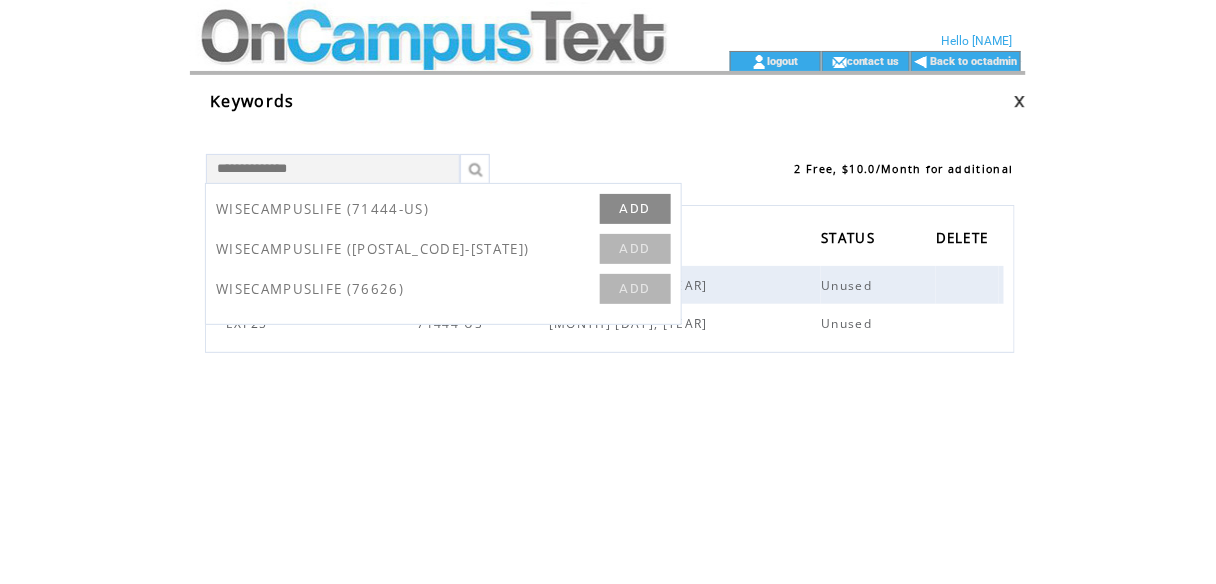 click on "ADD" at bounding box center (635, 209) 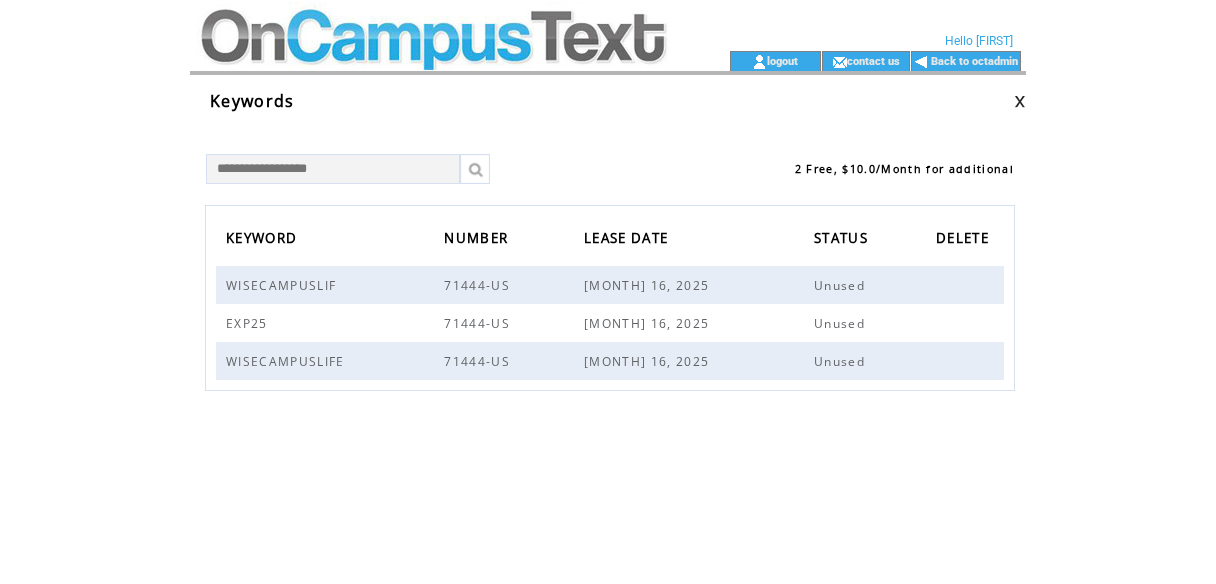 scroll, scrollTop: 0, scrollLeft: 0, axis: both 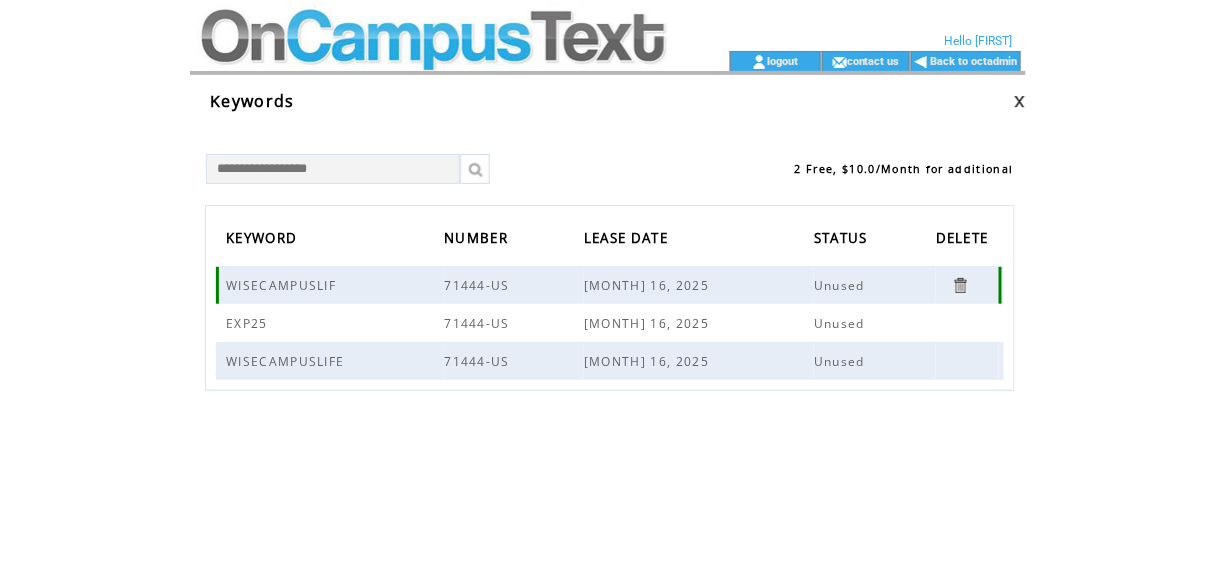 click at bounding box center (960, 285) 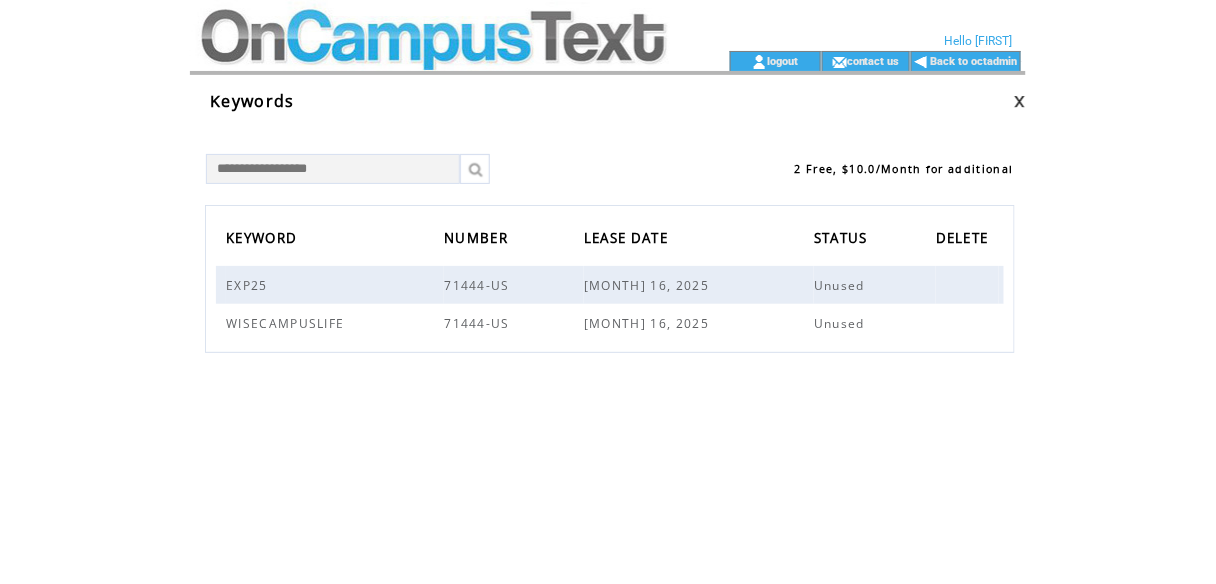 click at bounding box center (432, 61) 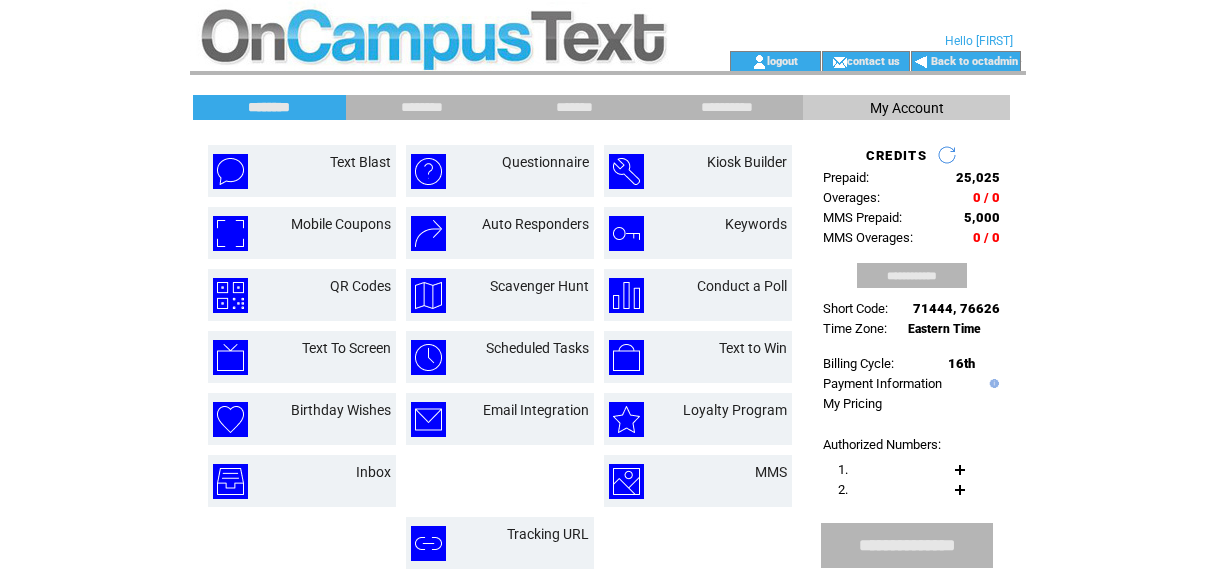 scroll, scrollTop: 0, scrollLeft: 0, axis: both 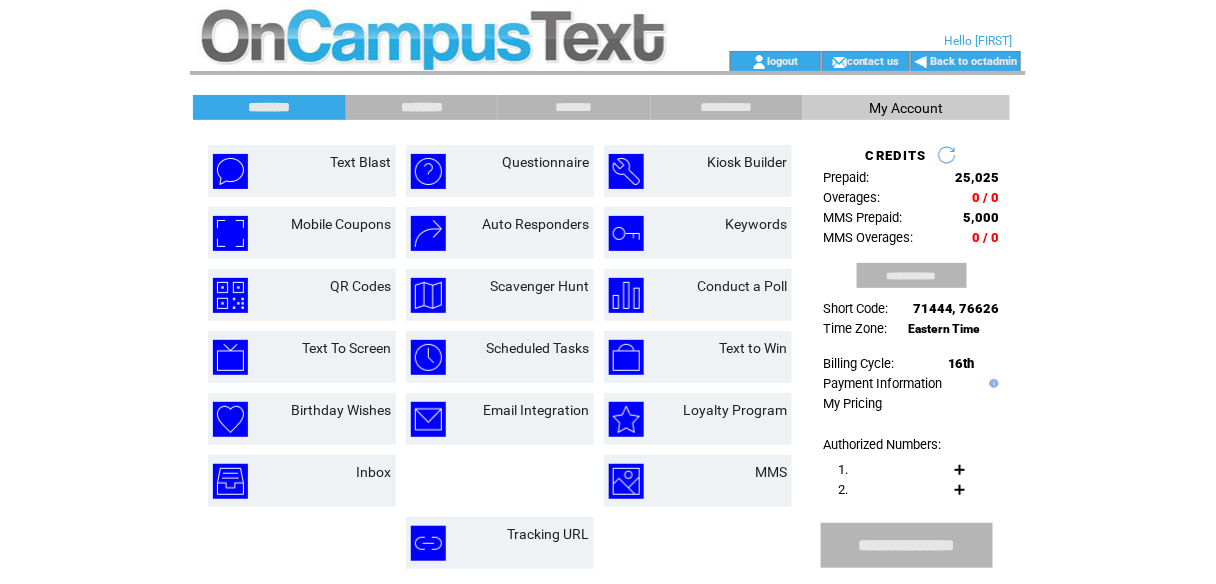 click on "********" at bounding box center (422, 107) 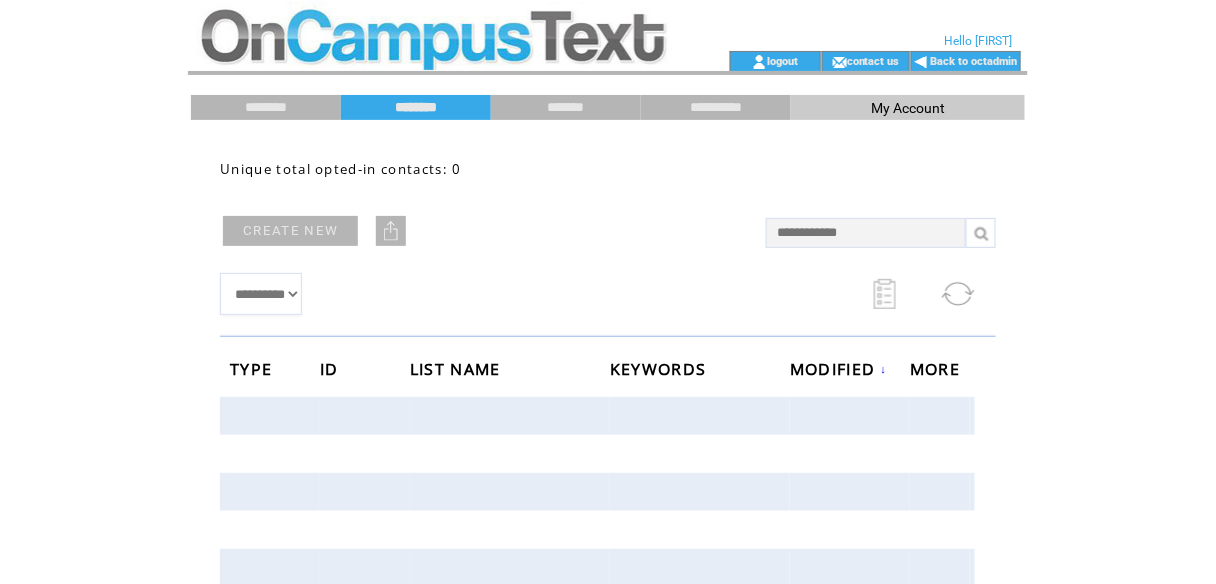 click on "CREATE NEW" at bounding box center [290, 231] 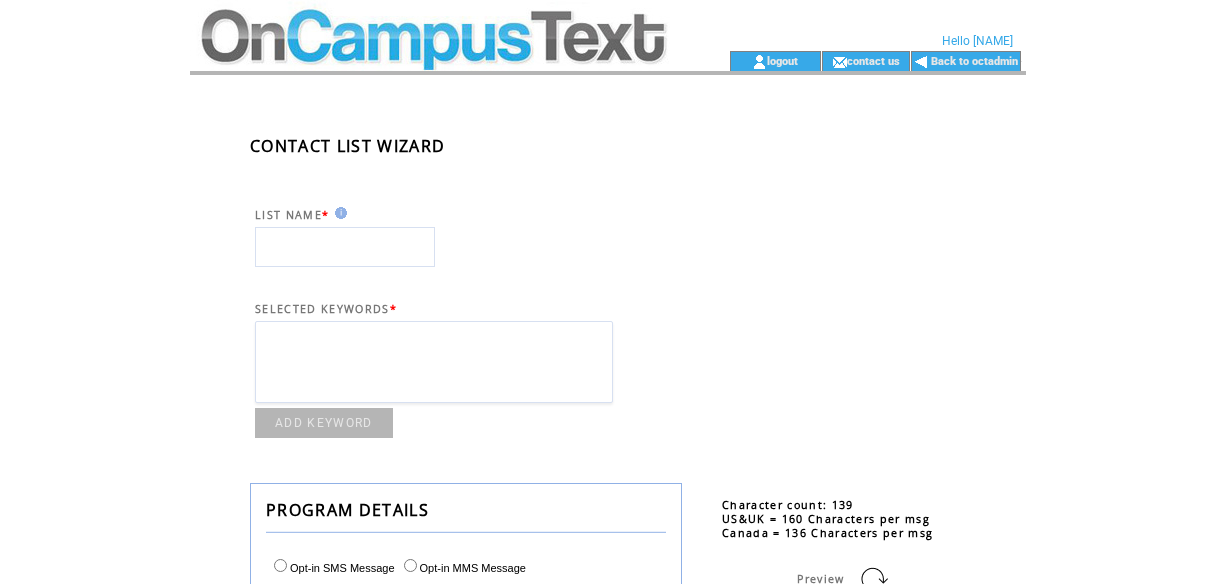 scroll, scrollTop: 0, scrollLeft: 0, axis: both 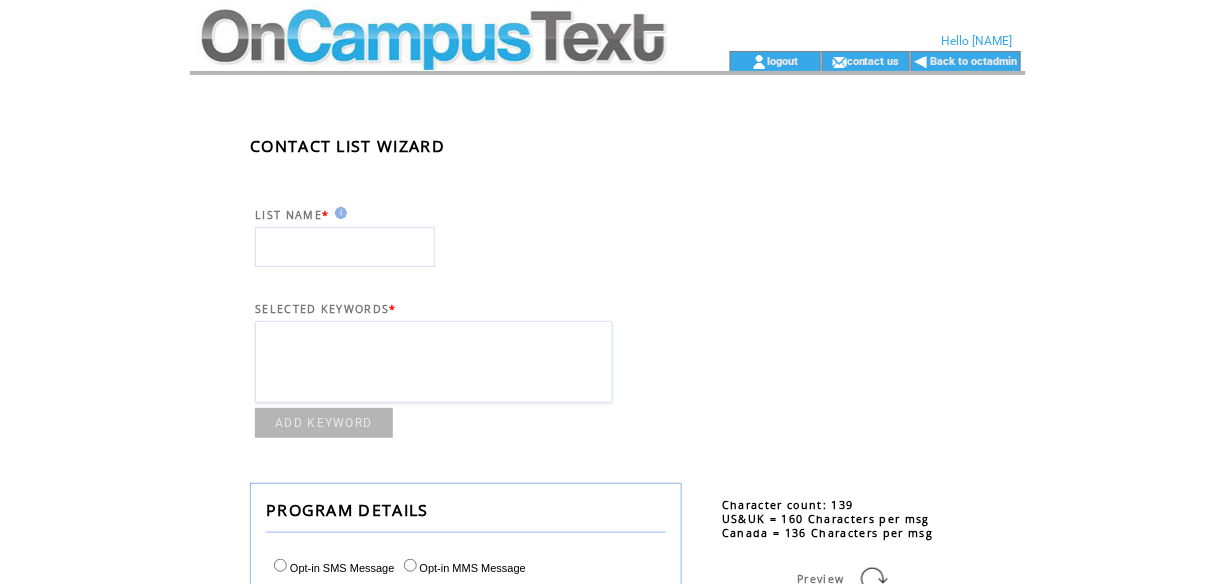 click at bounding box center (345, 247) 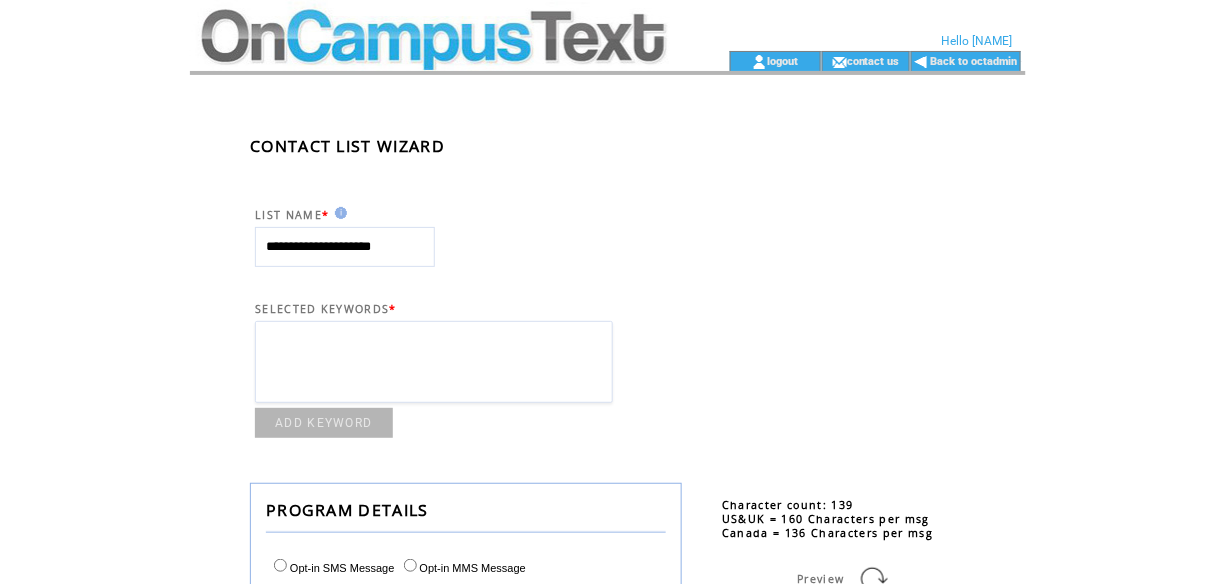 type on "**********" 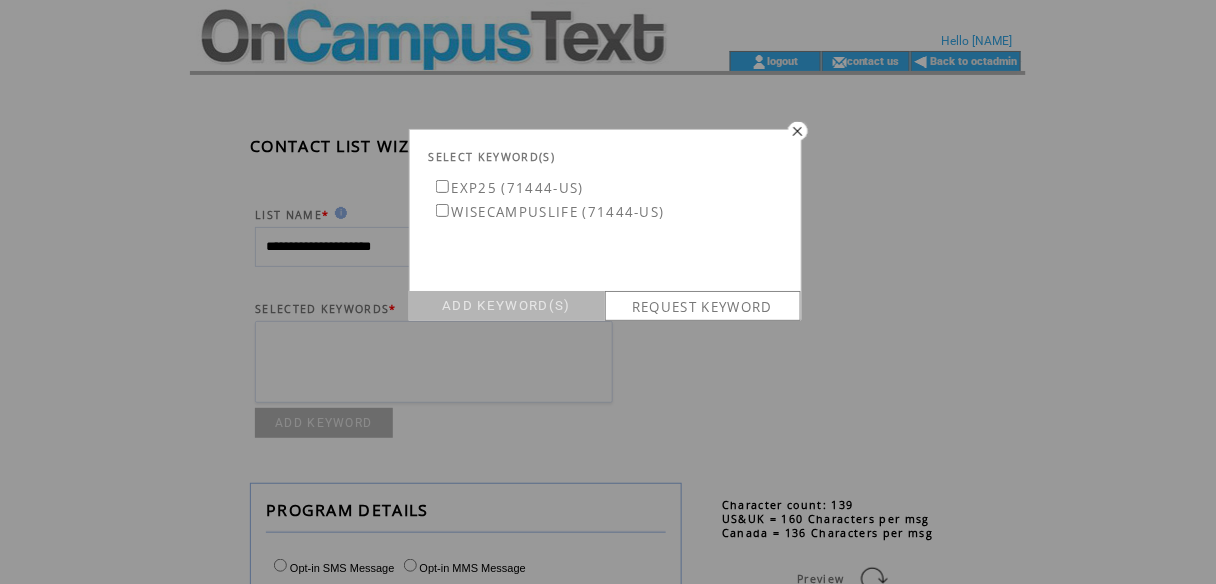 click on "ADD KEYWORD(S)" at bounding box center [507, 306] 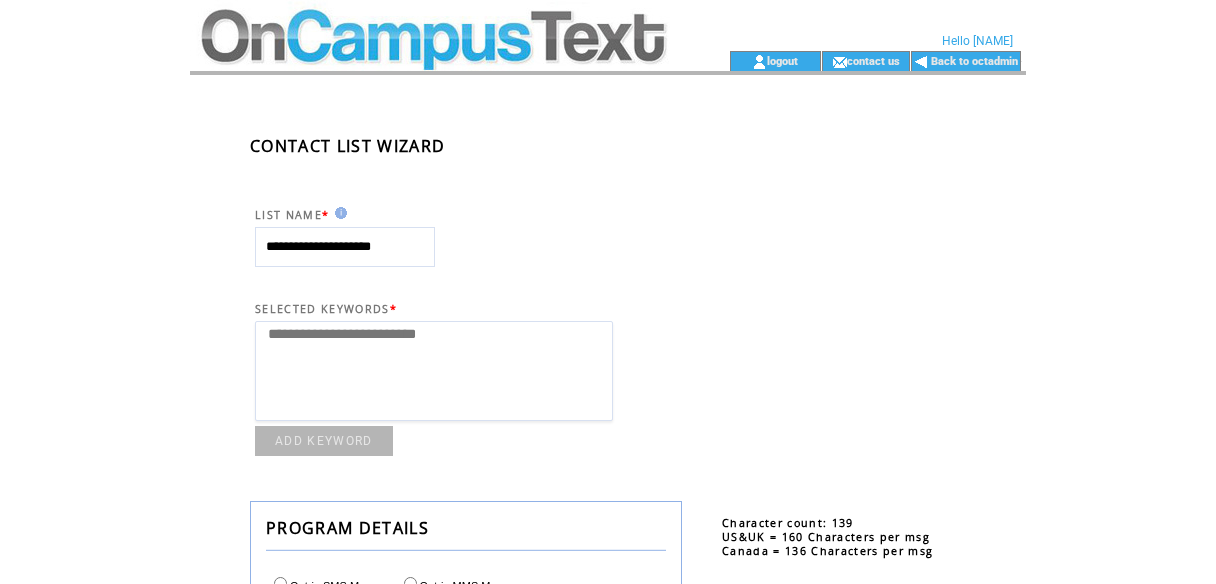 select 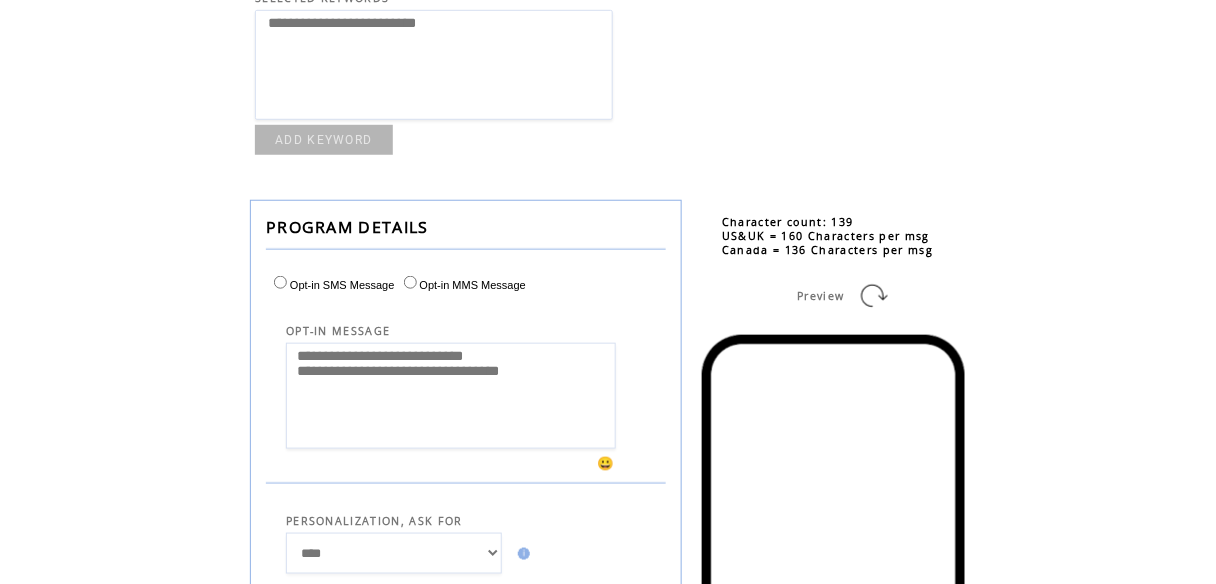 scroll, scrollTop: 400, scrollLeft: 0, axis: vertical 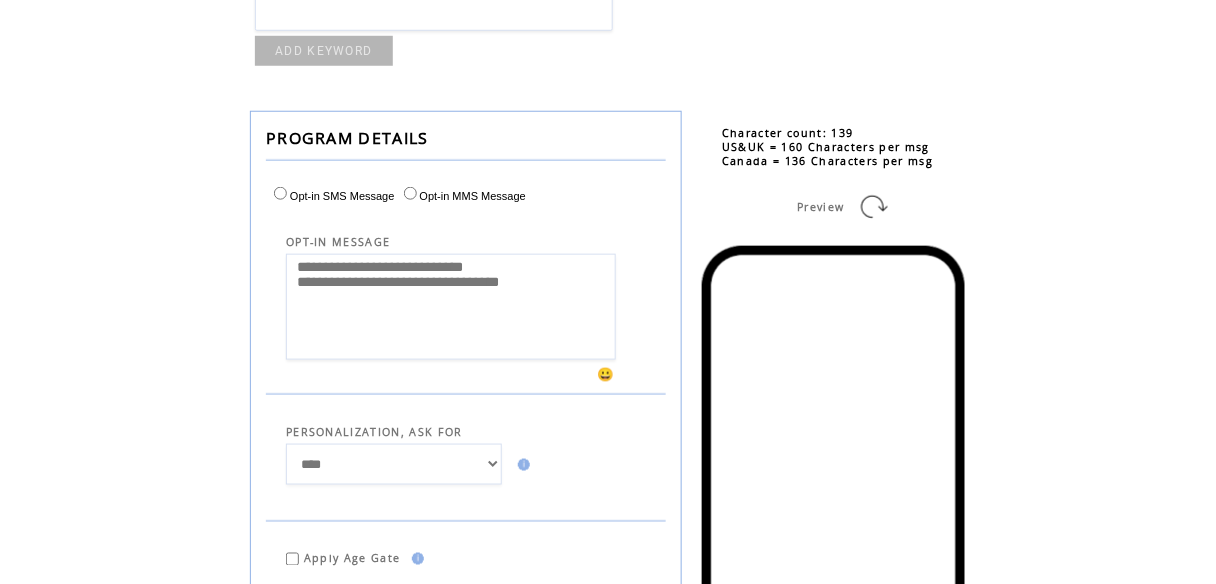 drag, startPoint x: 595, startPoint y: 283, endPoint x: 165, endPoint y: 319, distance: 431.50433 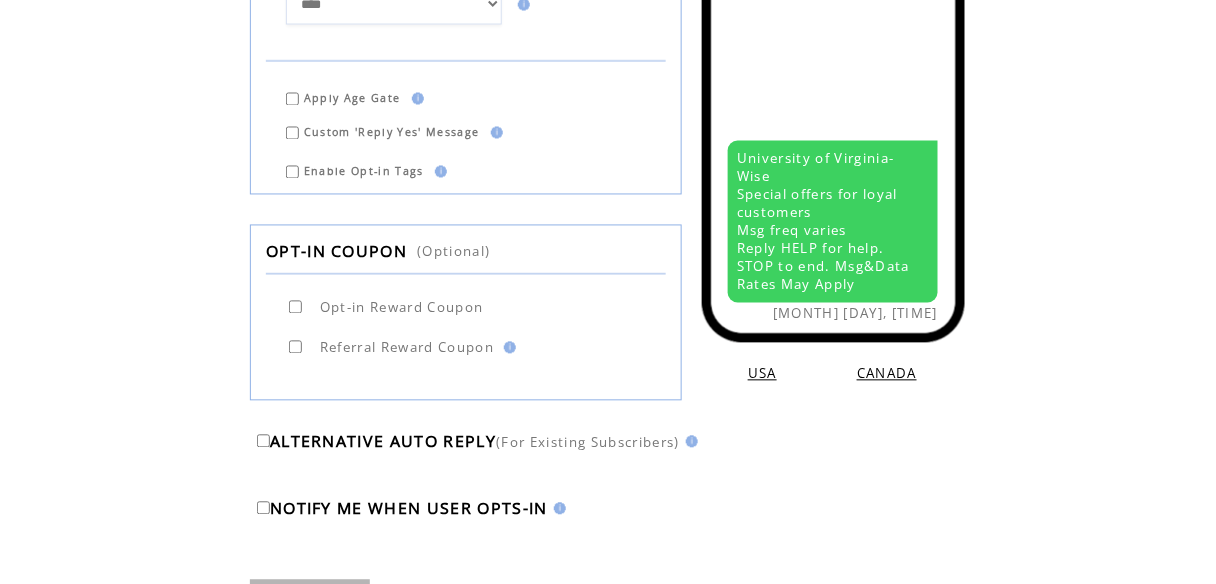 scroll, scrollTop: 947, scrollLeft: 0, axis: vertical 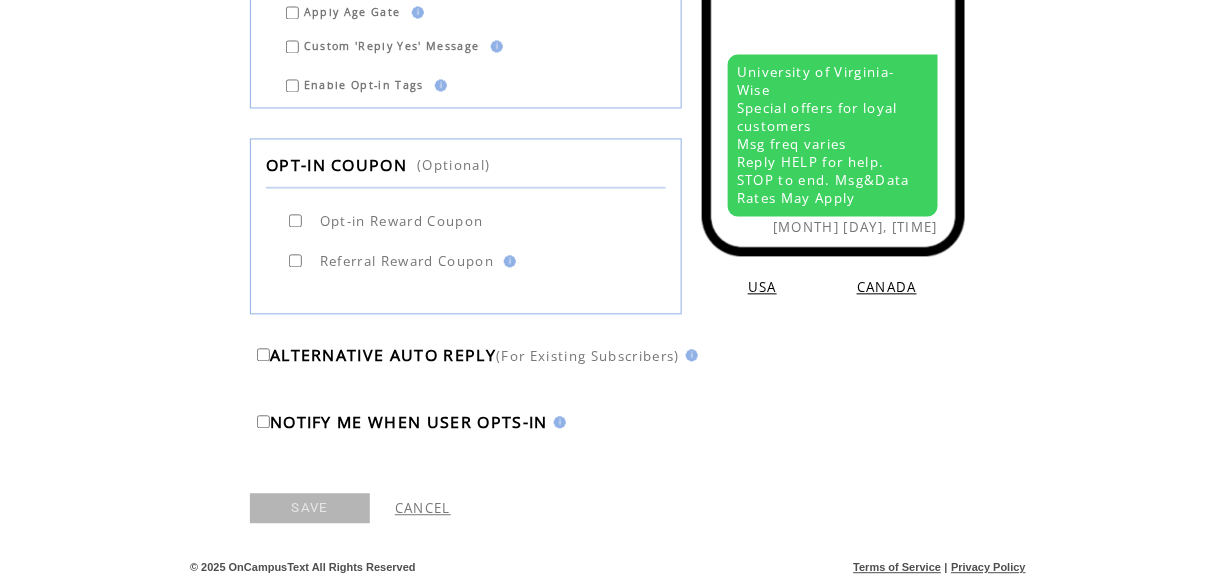 type on "**********" 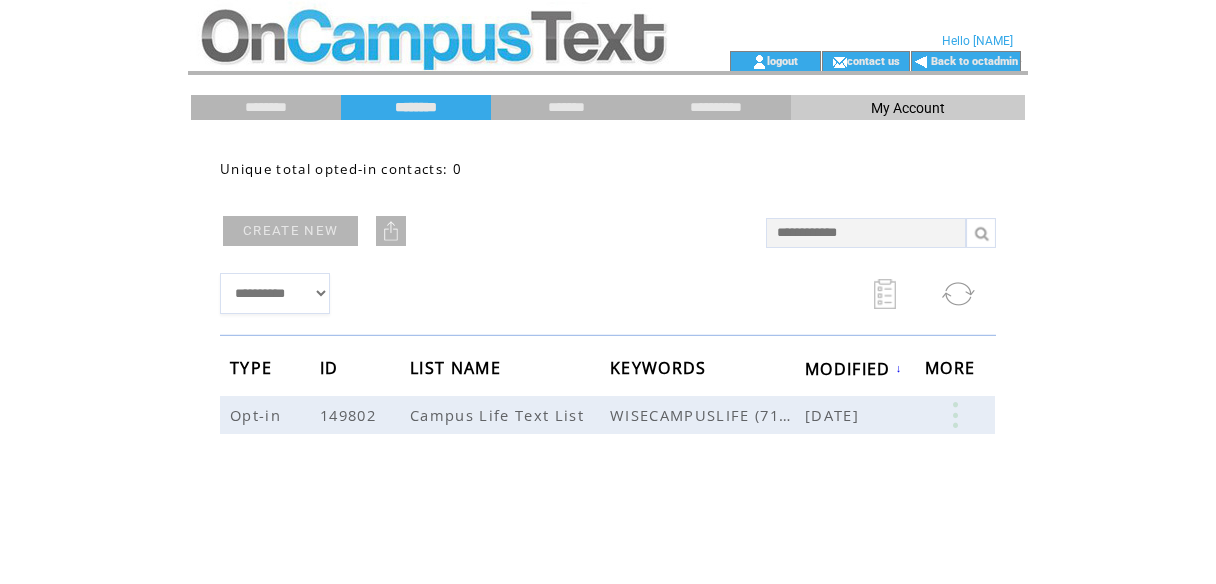 scroll, scrollTop: 0, scrollLeft: 0, axis: both 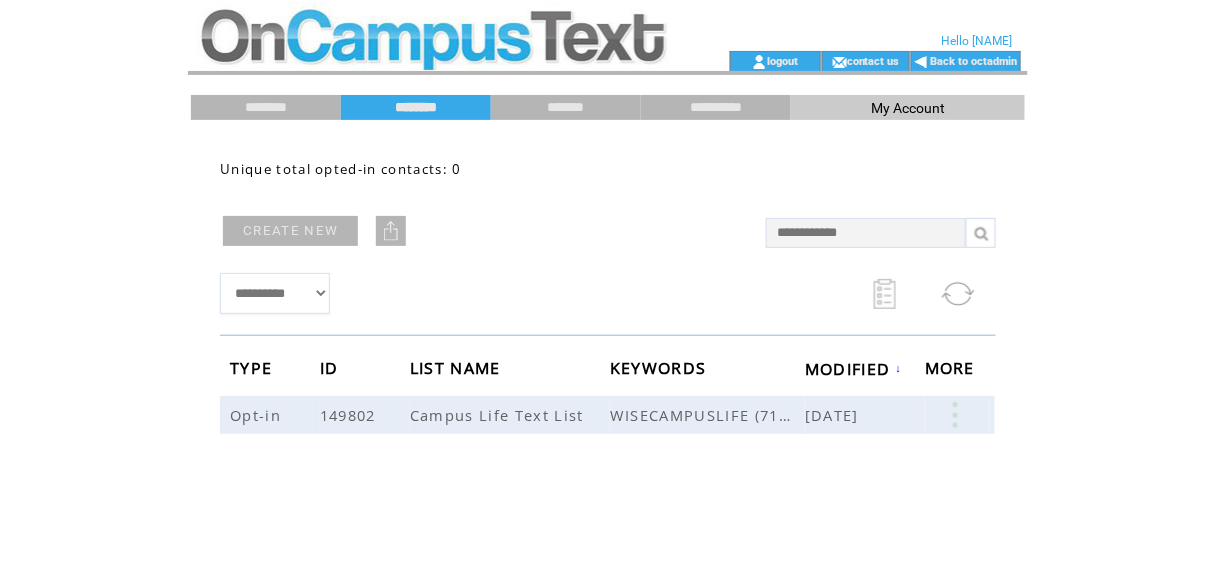 click on "CREATE NEW" at bounding box center (290, 231) 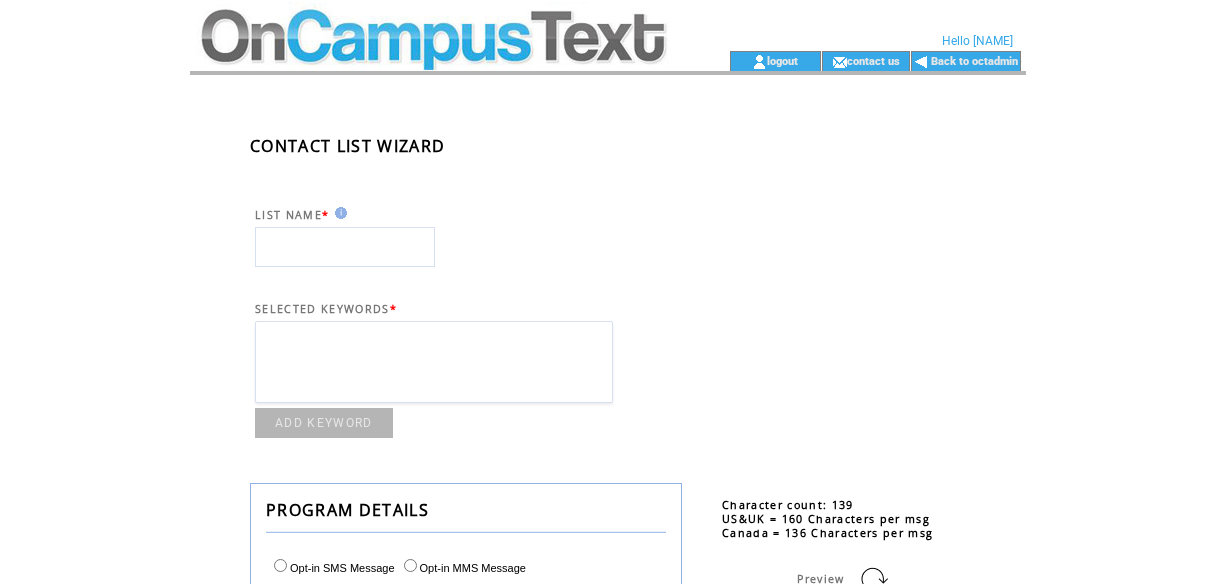 scroll, scrollTop: 0, scrollLeft: 0, axis: both 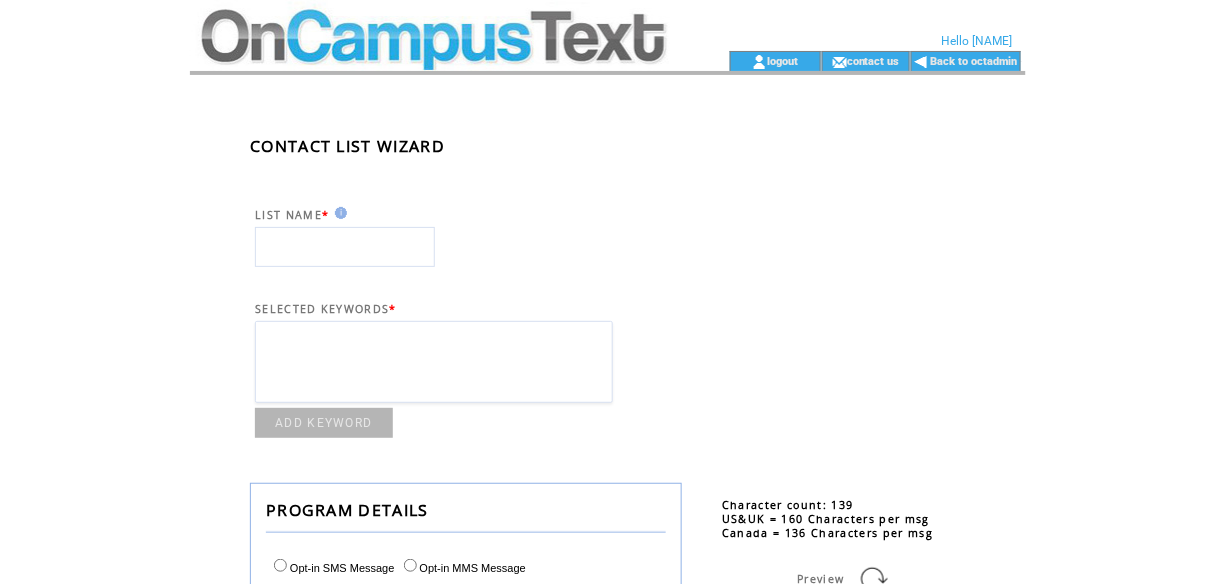click at bounding box center (345, 247) 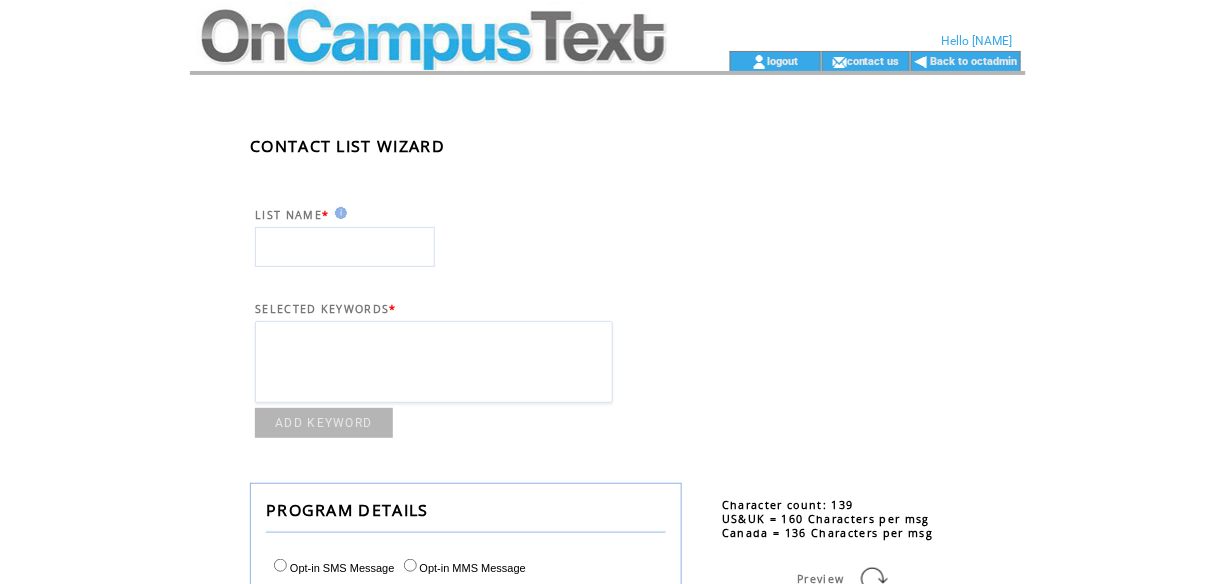 click on "ADD KEYWORD" at bounding box center [324, 423] 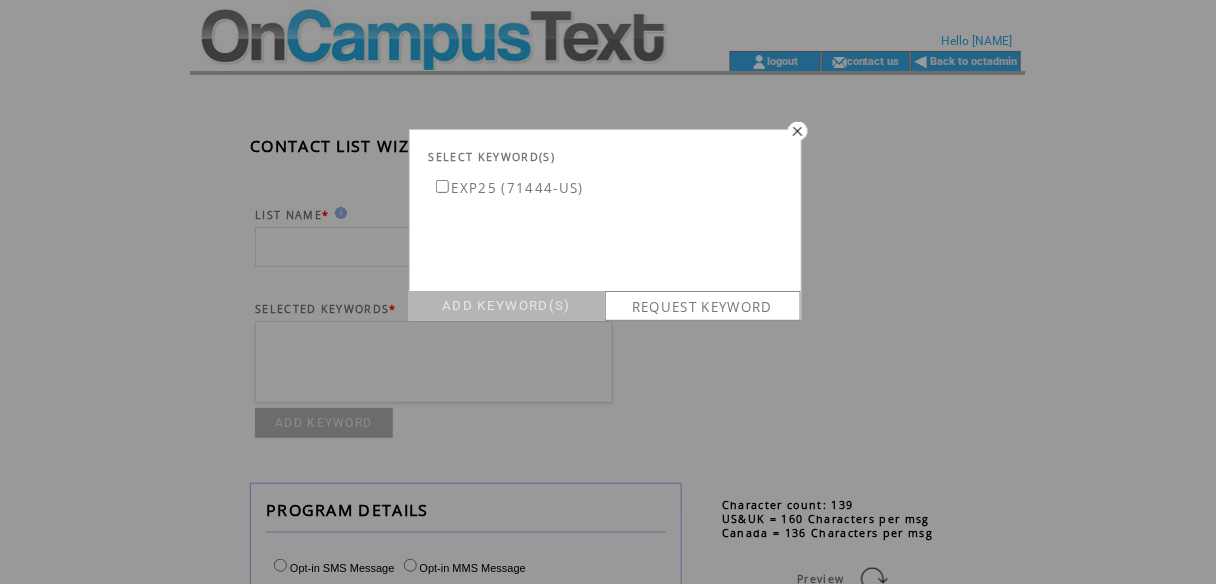 click on "EXP25 (71444-US)" at bounding box center (508, 188) 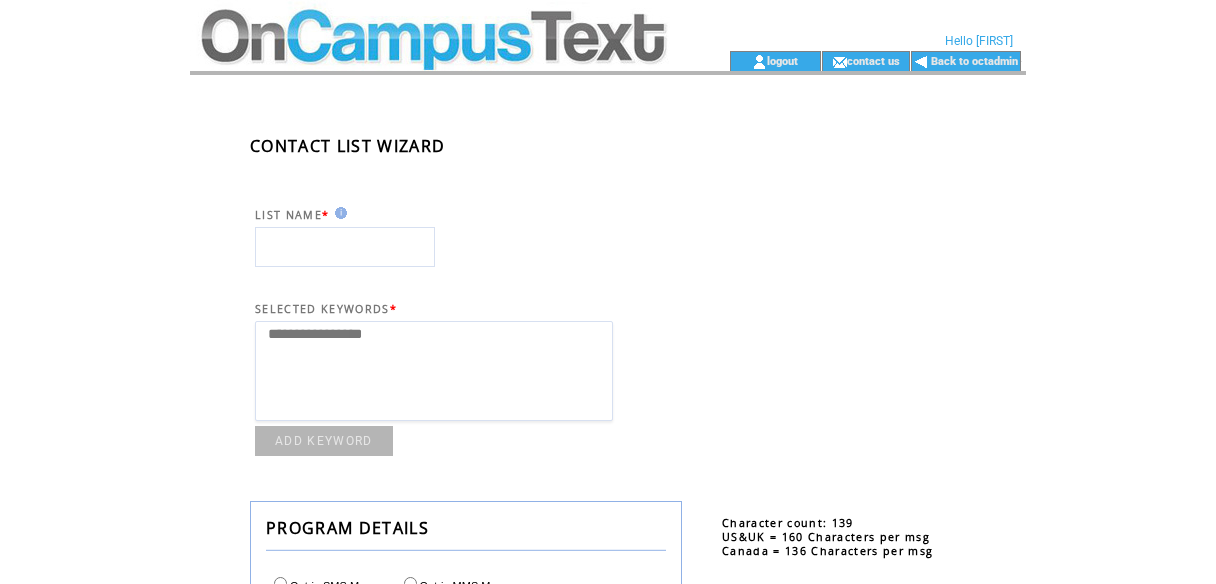 select 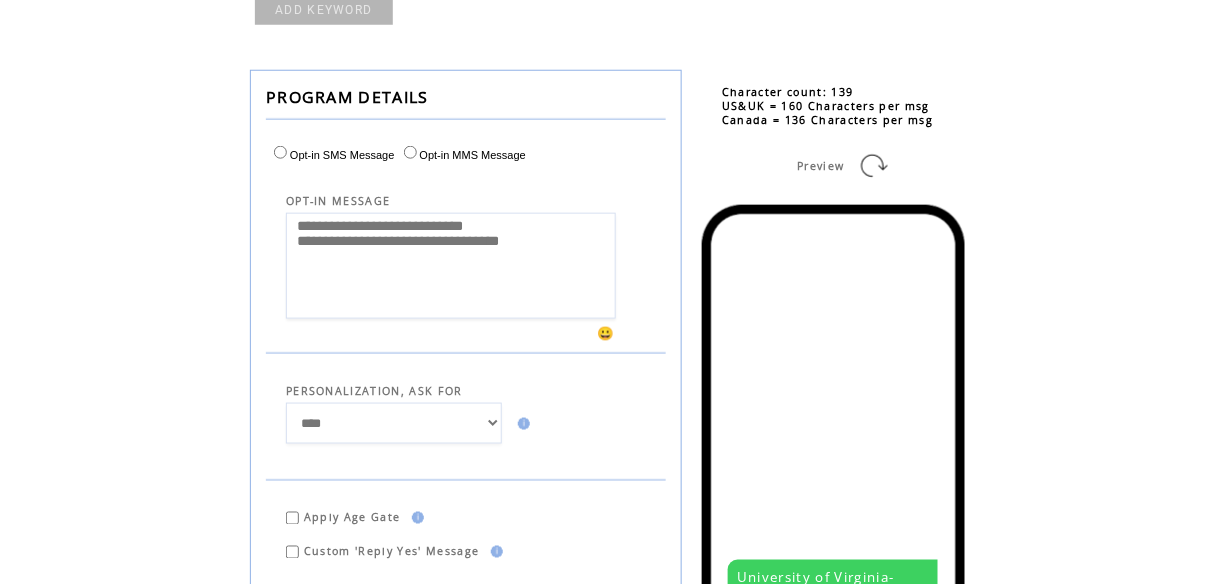 scroll, scrollTop: 480, scrollLeft: 0, axis: vertical 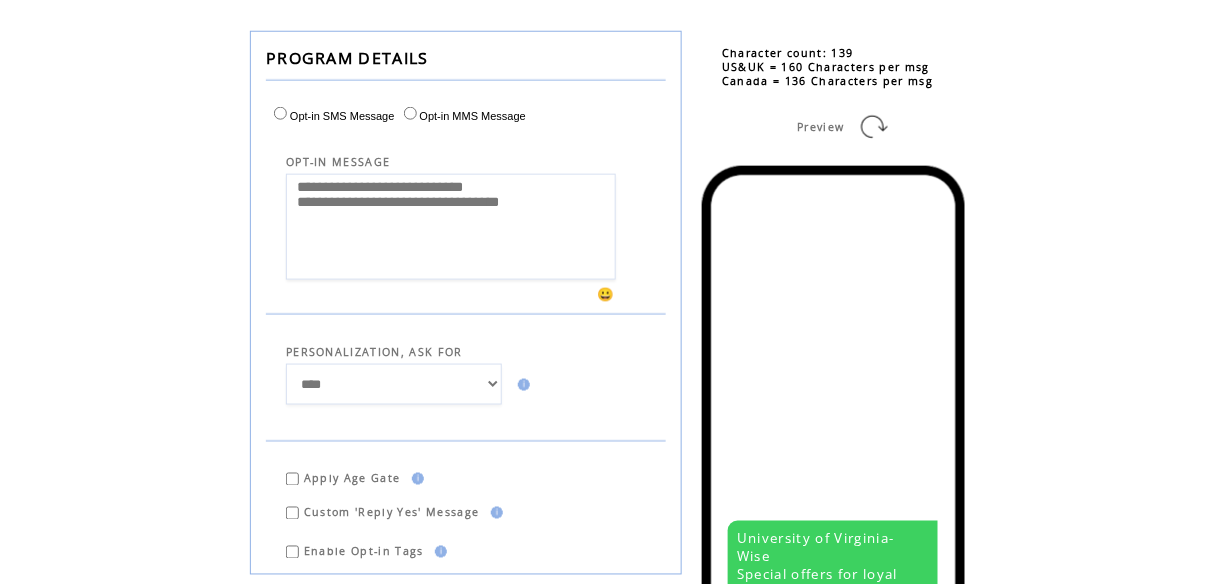 type on "**********" 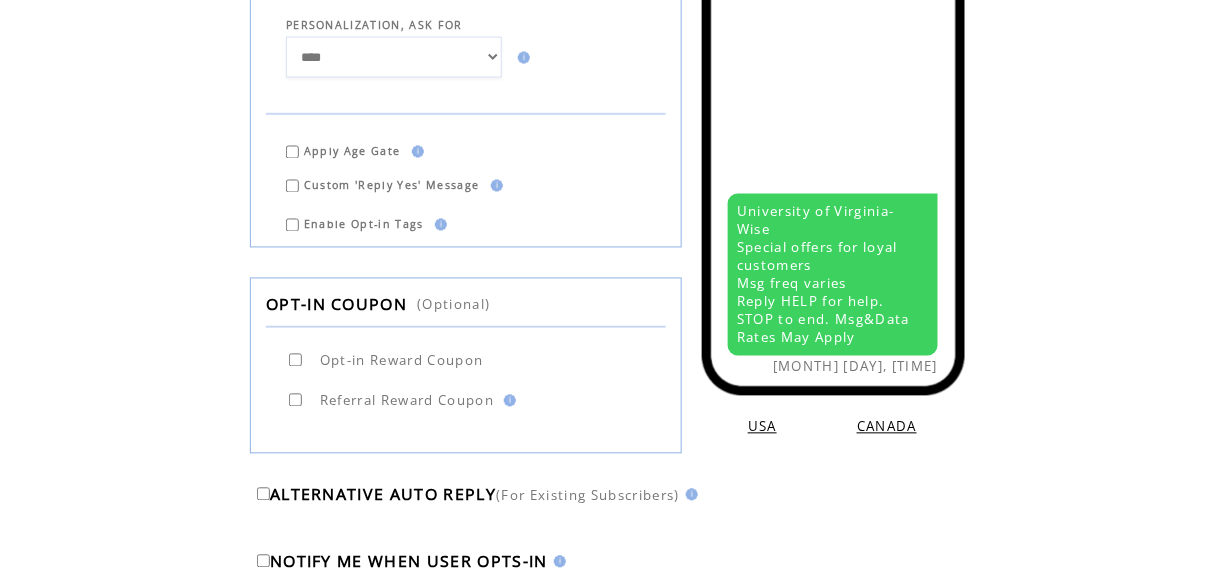 scroll, scrollTop: 947, scrollLeft: 0, axis: vertical 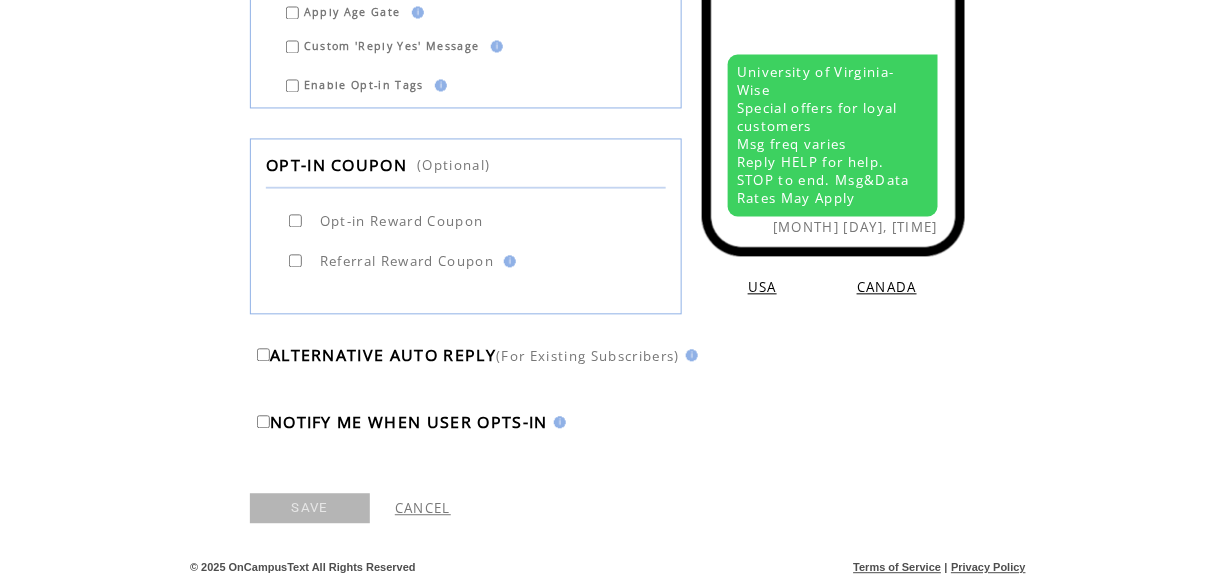 type on "**********" 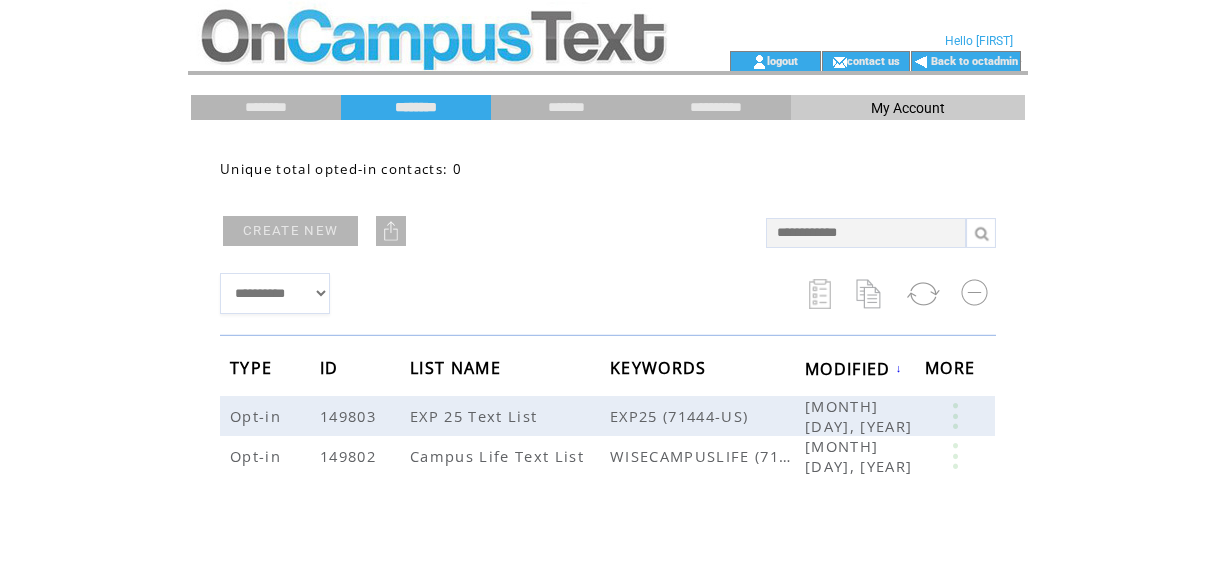 scroll, scrollTop: 0, scrollLeft: 0, axis: both 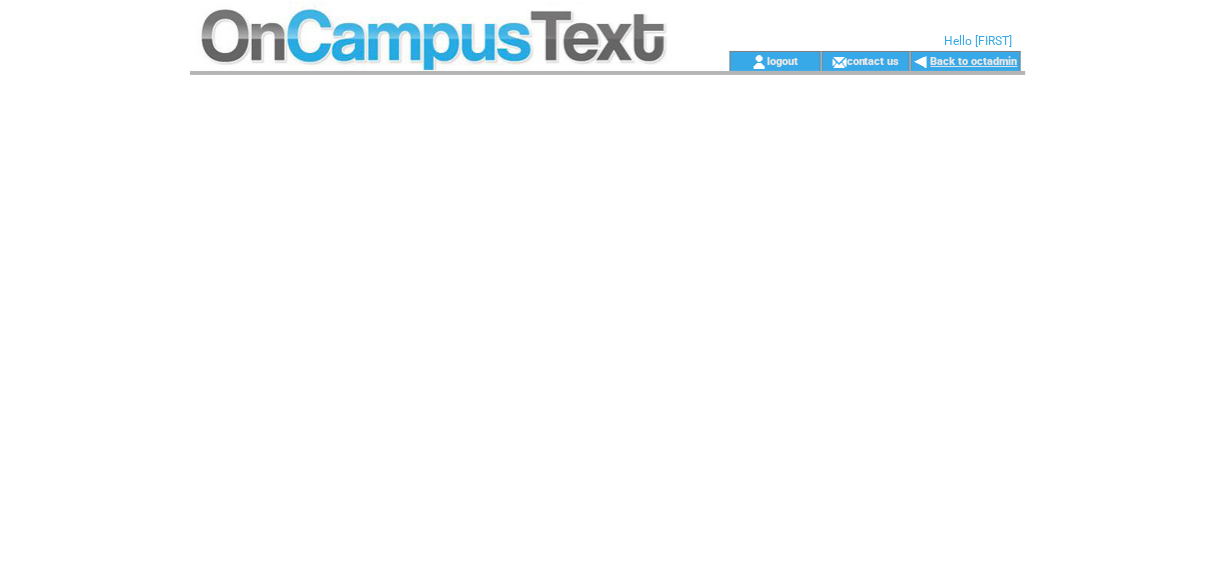 click on "Back to octadmin" at bounding box center (974, 61) 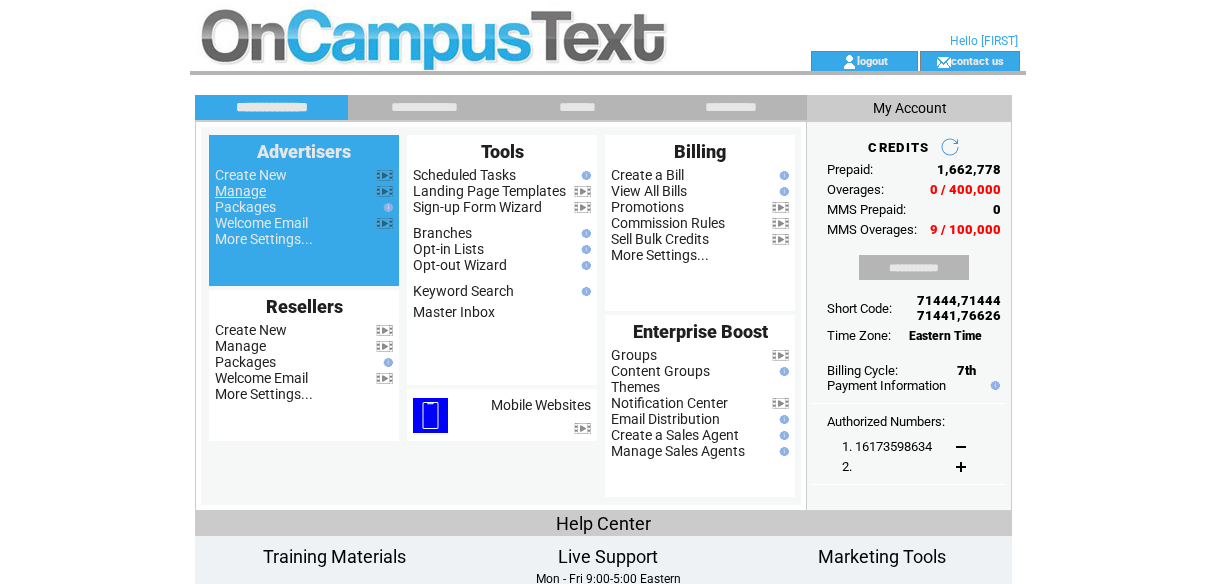 scroll, scrollTop: 0, scrollLeft: 0, axis: both 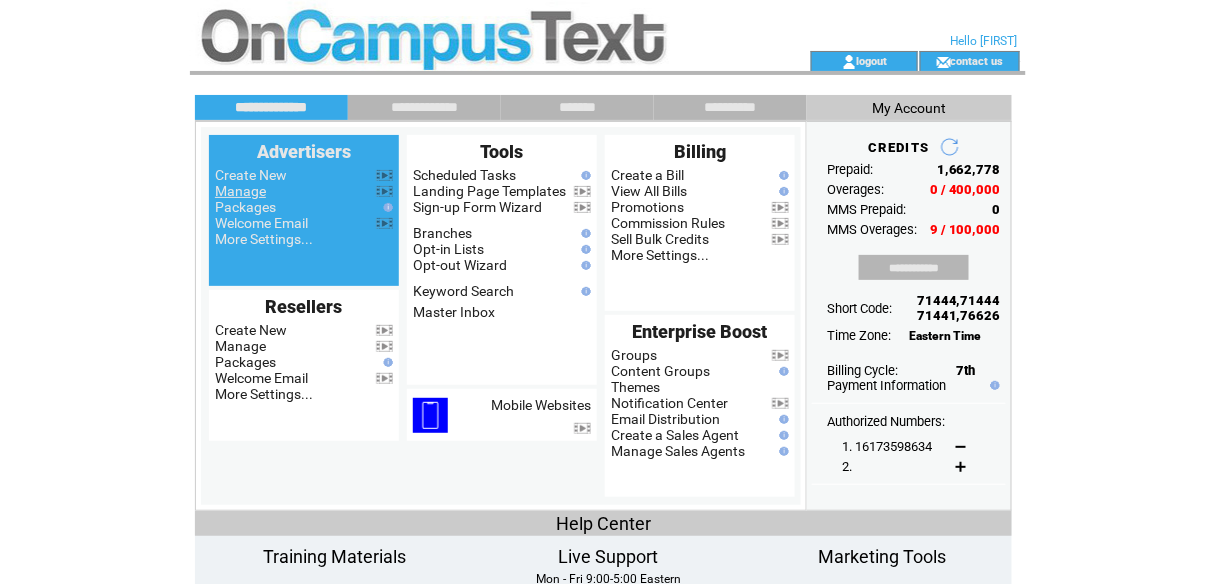 click on "Manage" at bounding box center (240, 191) 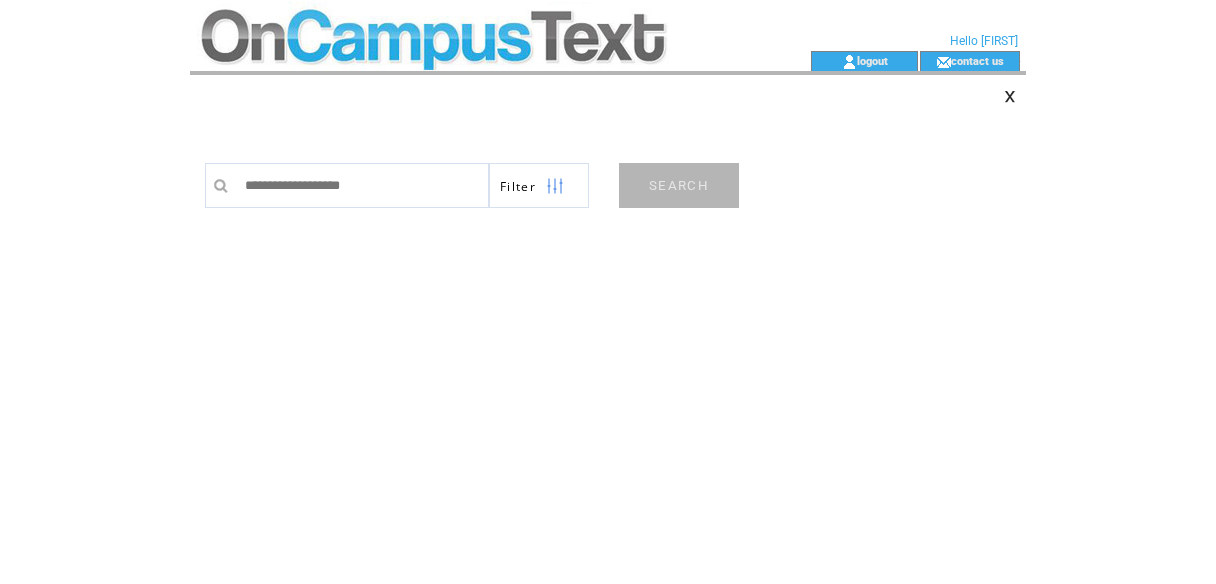 scroll, scrollTop: 0, scrollLeft: 0, axis: both 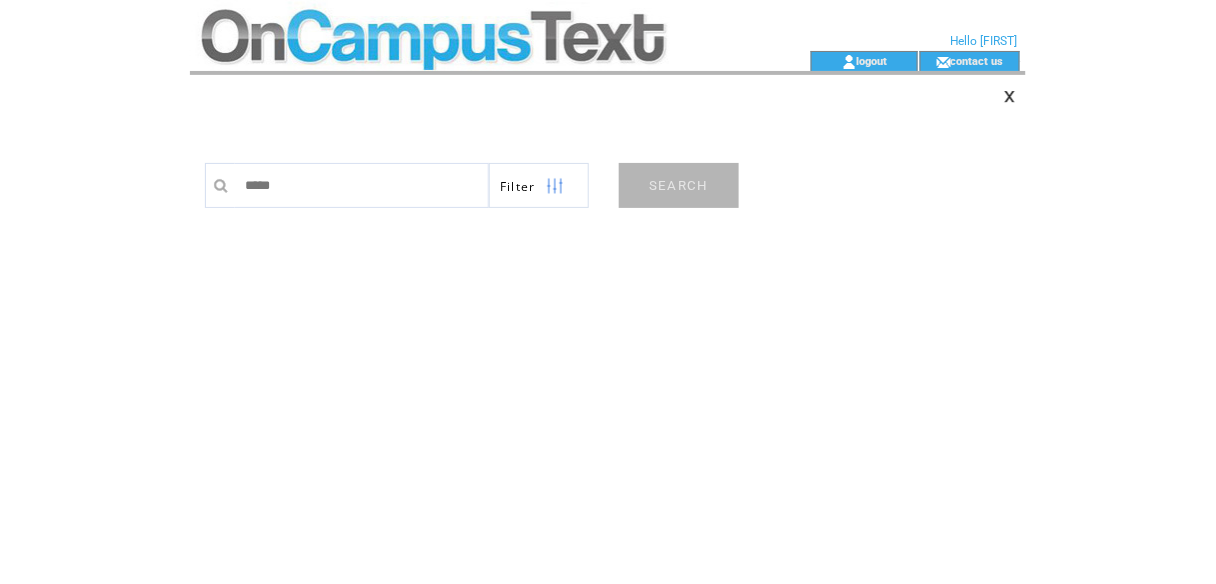 type on "******" 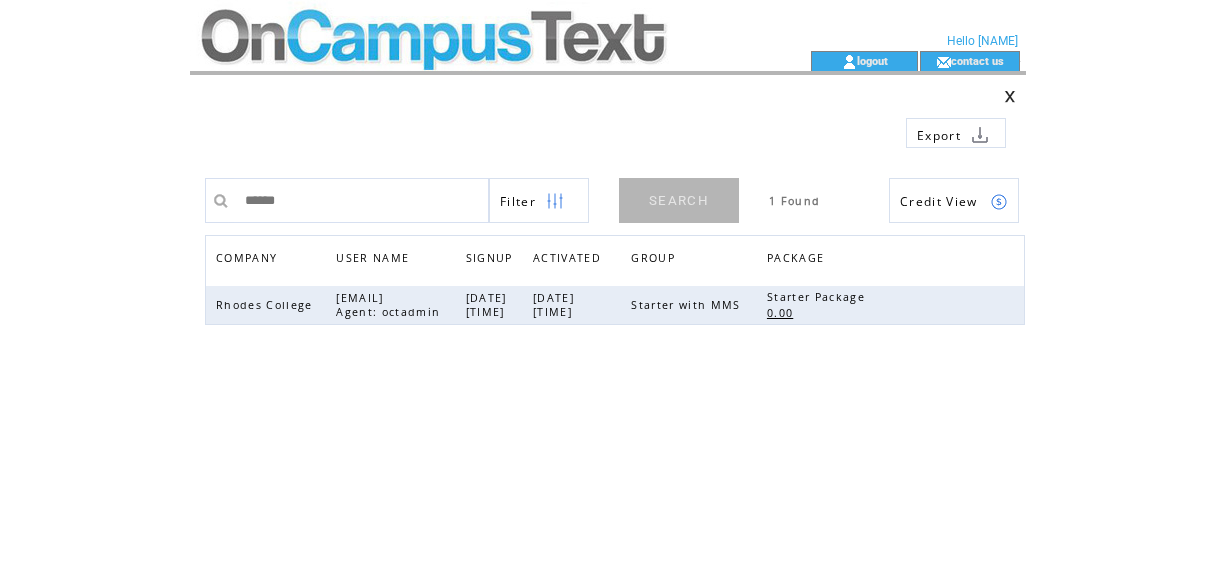 scroll, scrollTop: 0, scrollLeft: 0, axis: both 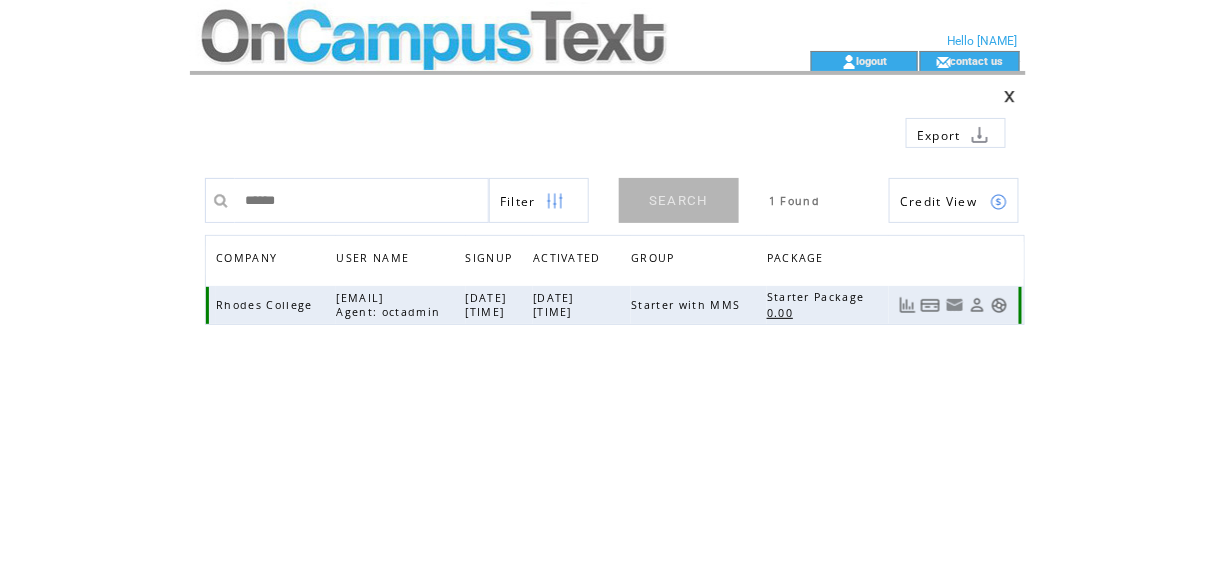 click at bounding box center (999, 305) 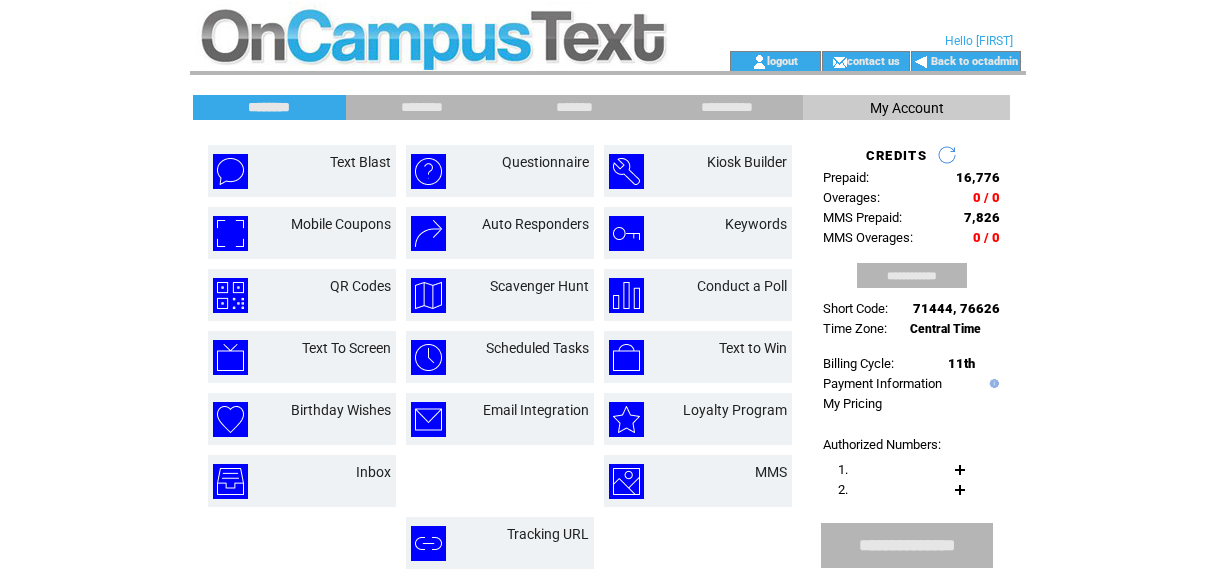 scroll, scrollTop: 0, scrollLeft: 0, axis: both 